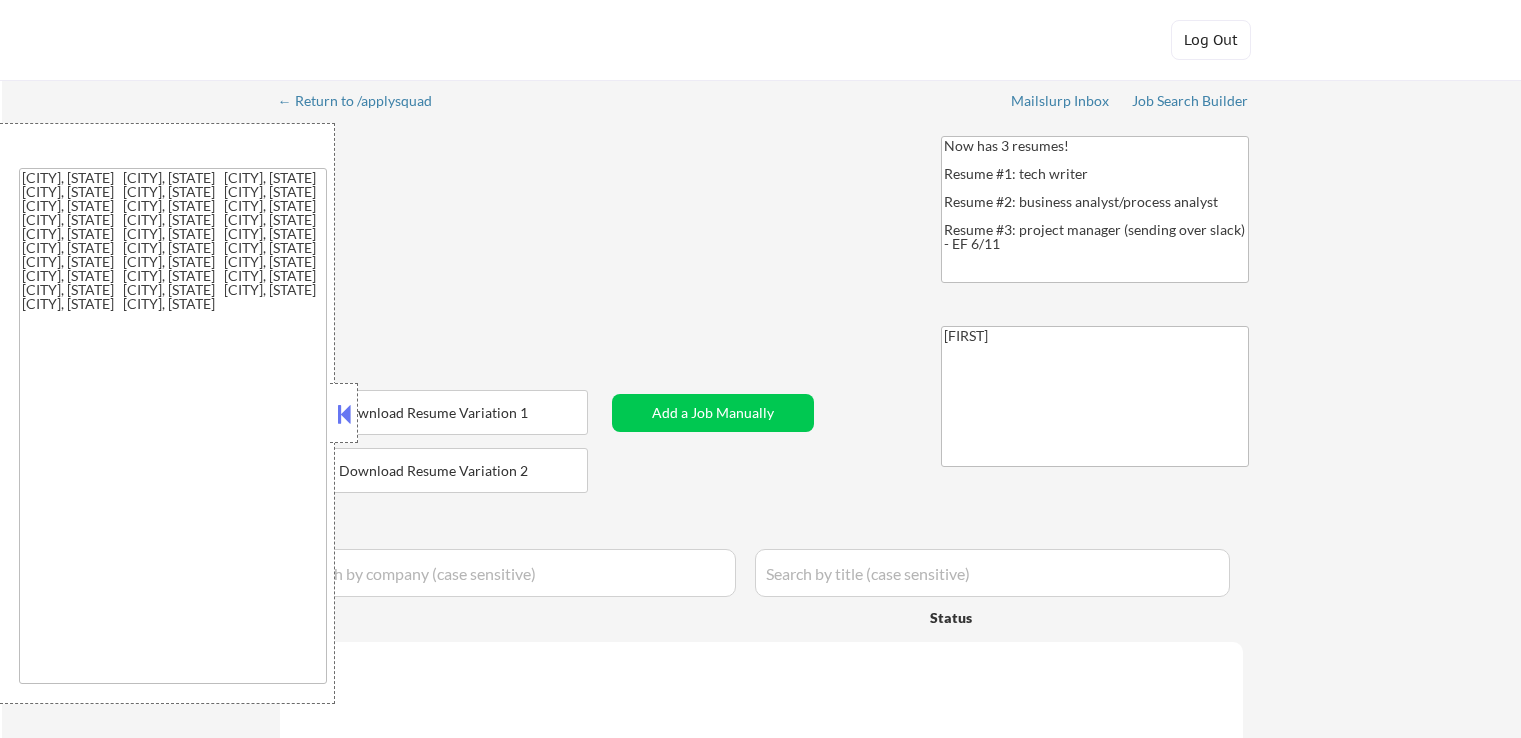 select on ""applied"" 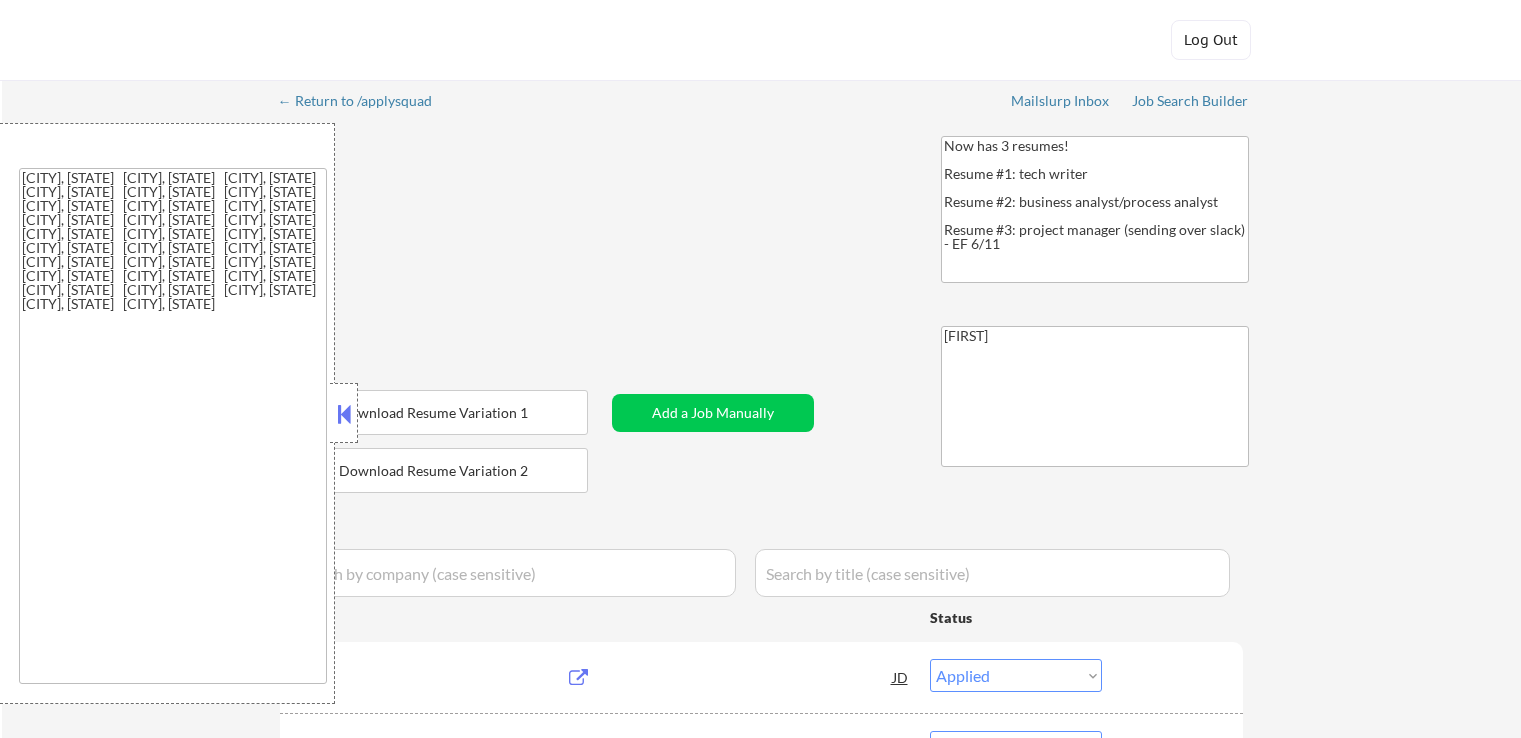 scroll, scrollTop: 0, scrollLeft: 0, axis: both 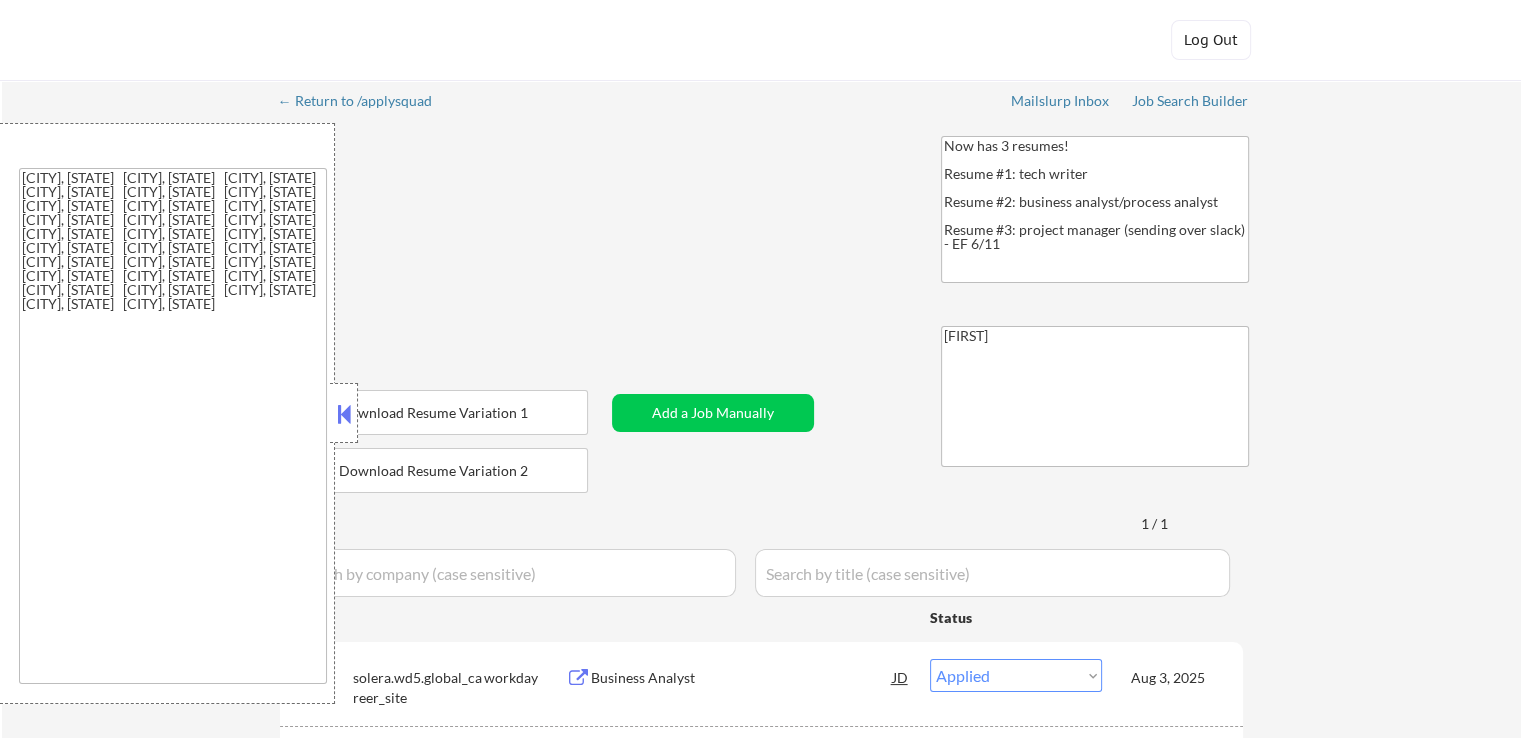 select on ""pending"" 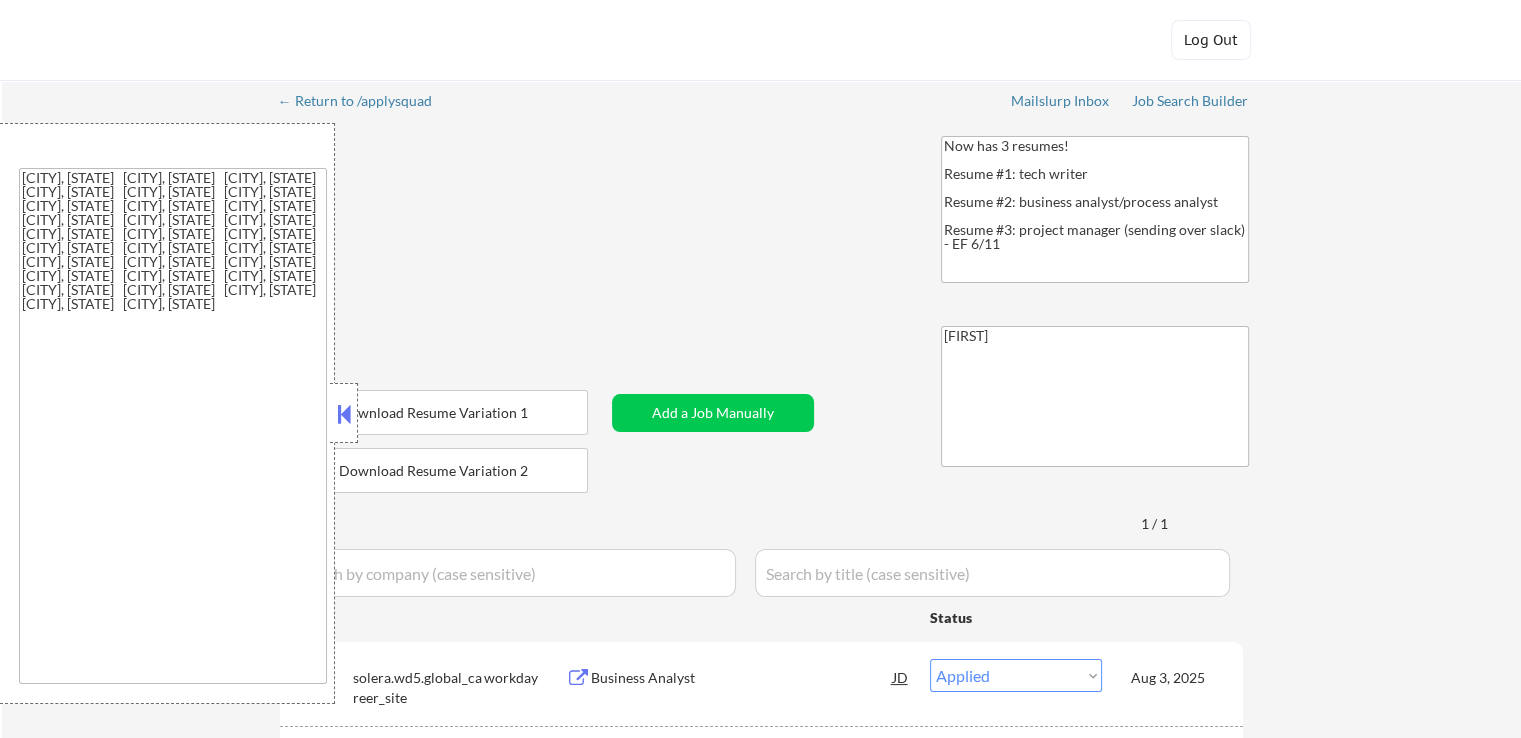 select on ""pending"" 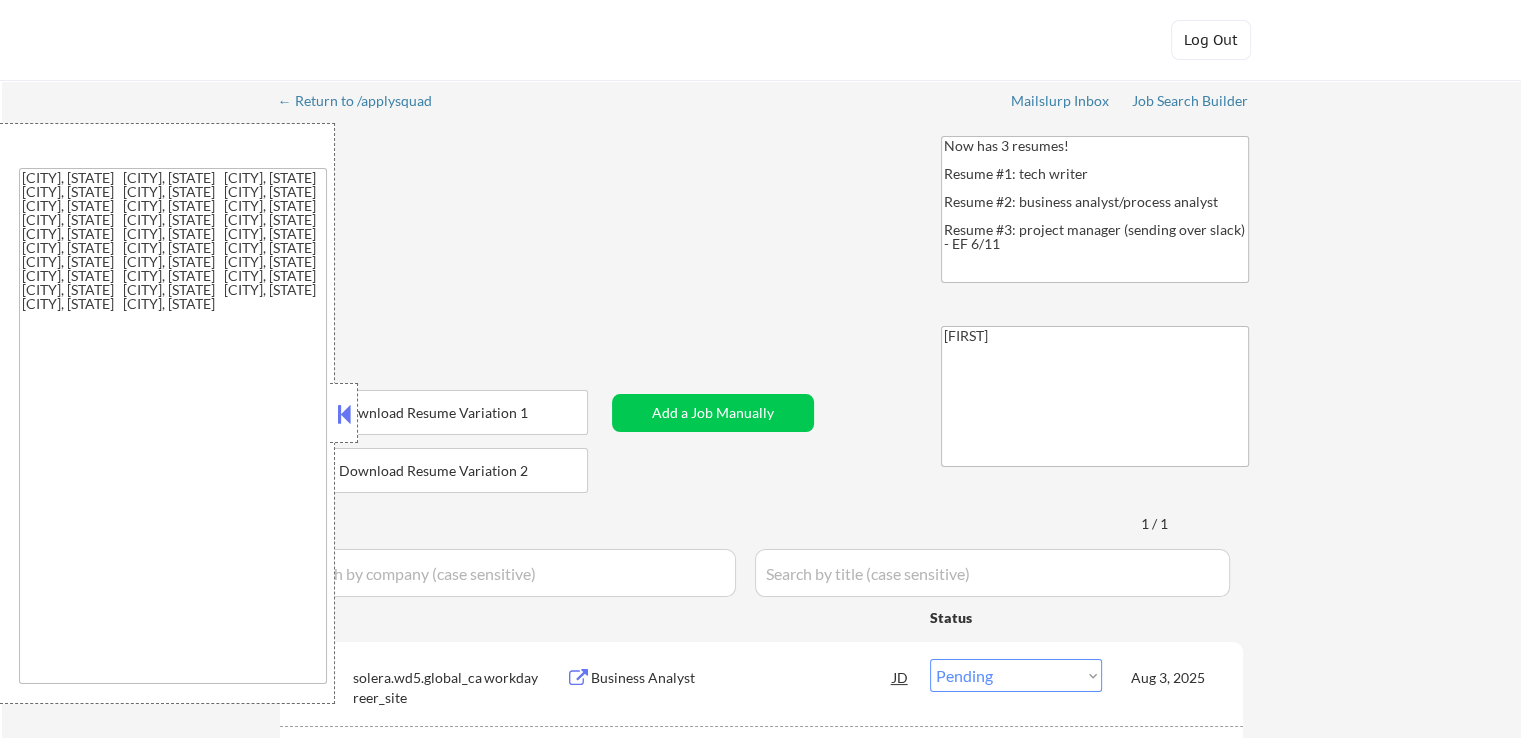 select on ""pending"" 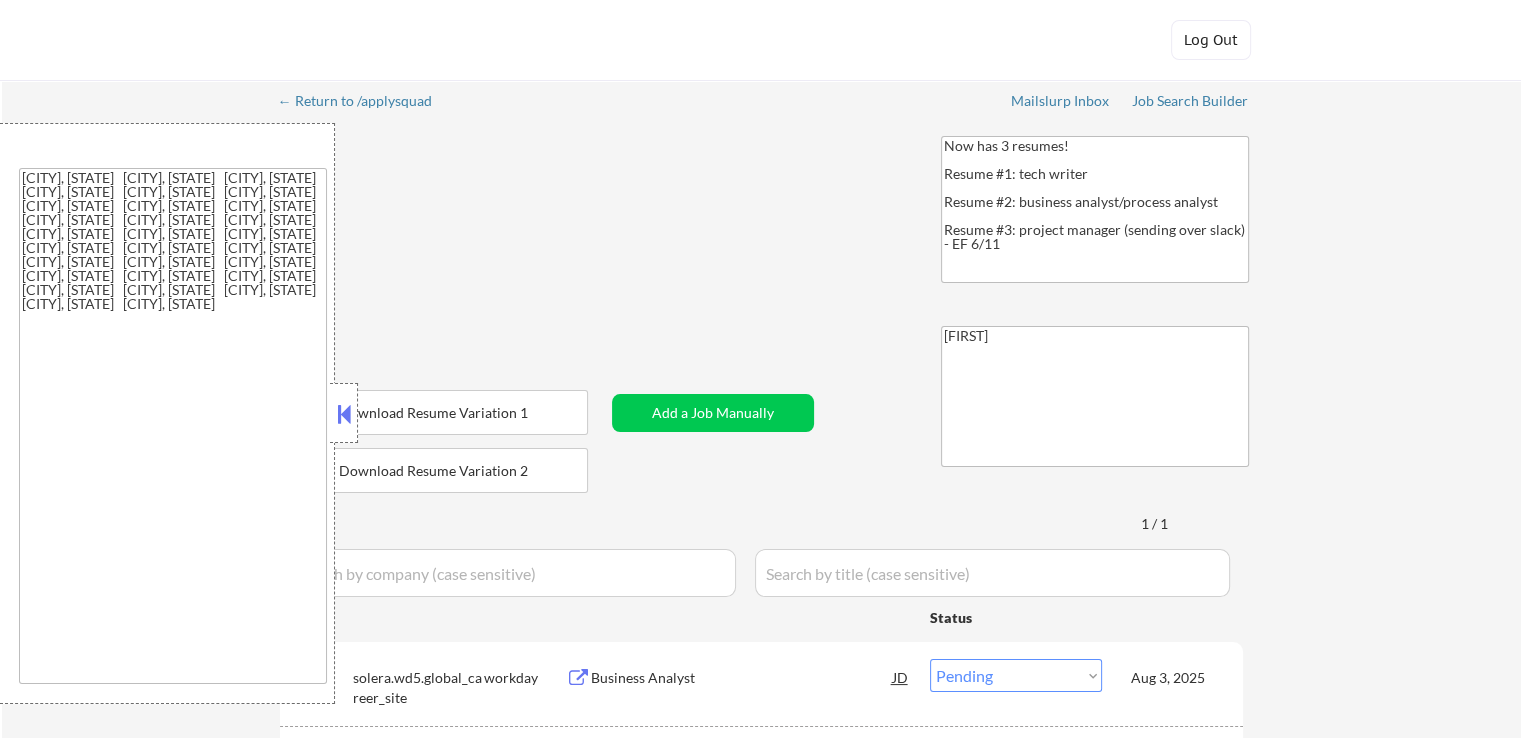 select on ""pending"" 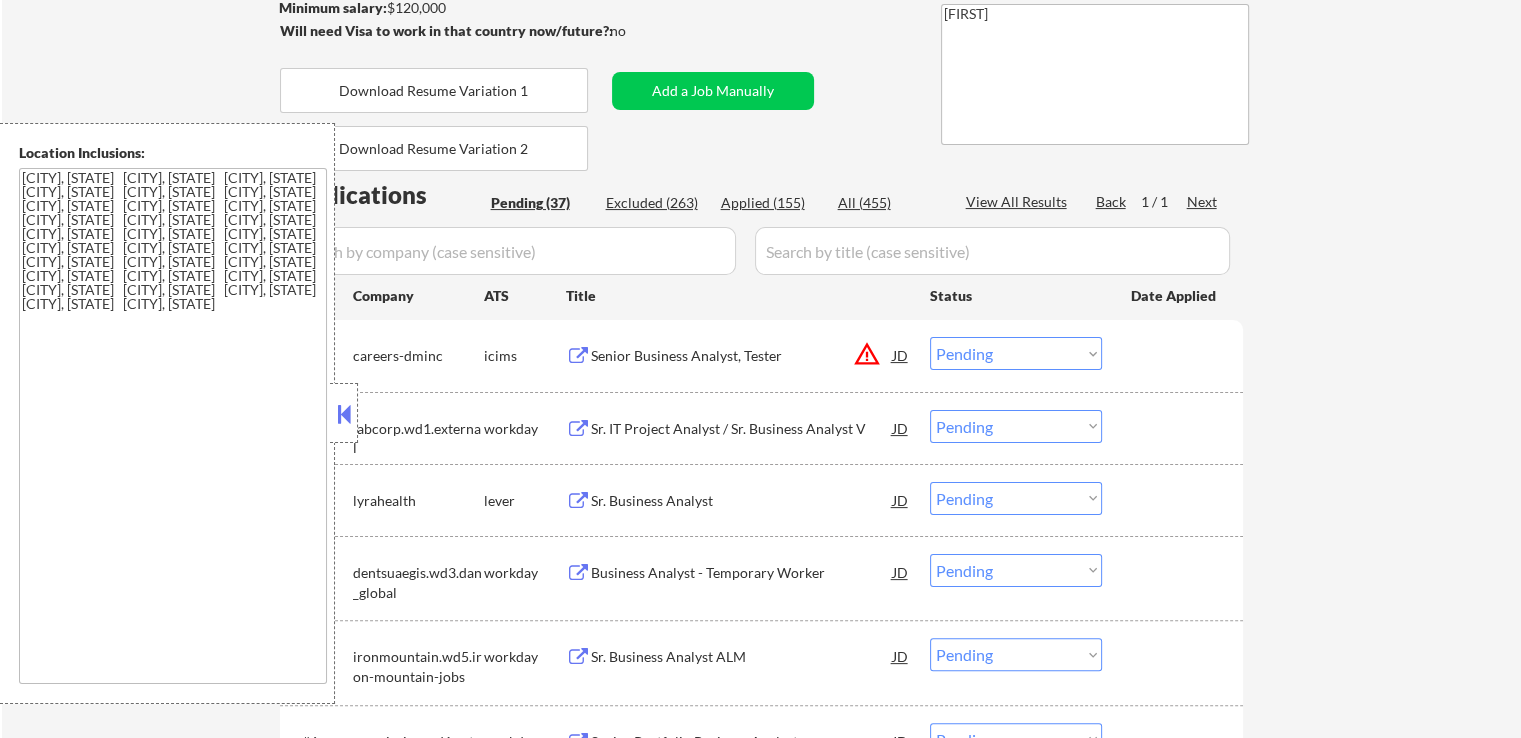 scroll, scrollTop: 400, scrollLeft: 0, axis: vertical 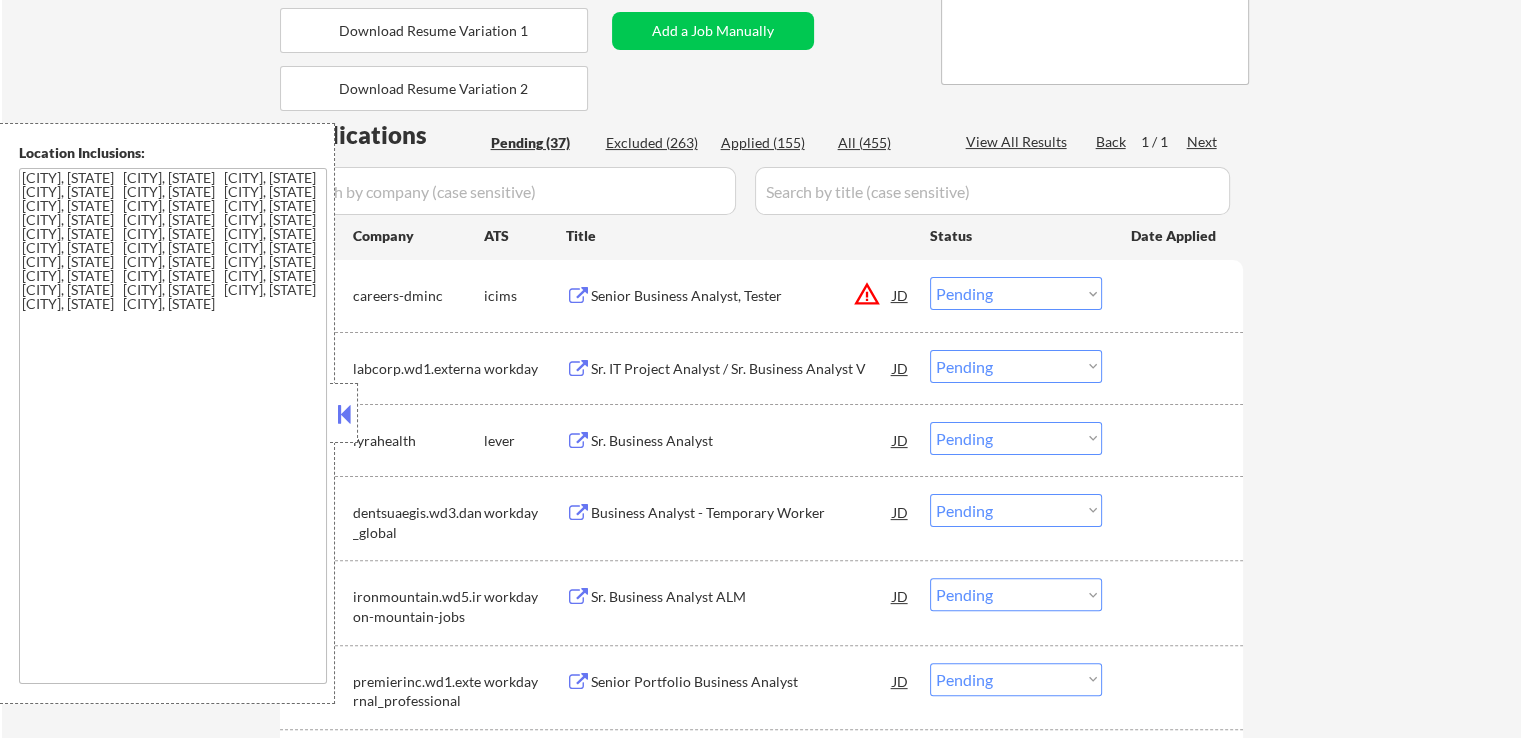 click on "Choose an option... Pending Applied Excluded (Questions) Excluded (Expired) Excluded (Location) Excluded (Bad Match) Excluded (Blocklist) Excluded (Salary) Excluded (Other)" at bounding box center (1016, 293) 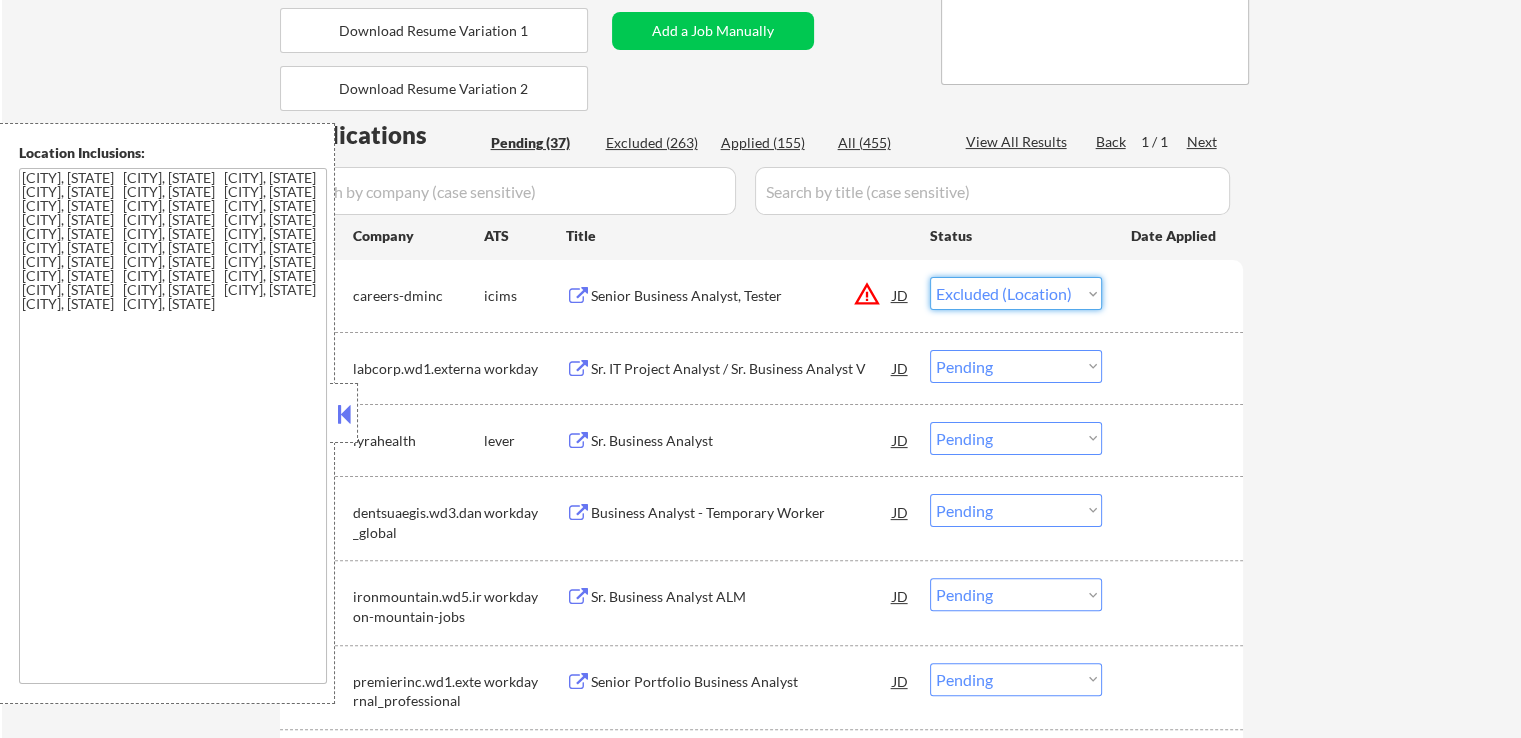 click on "Choose an option... Pending Applied Excluded (Questions) Excluded (Expired) Excluded (Location) Excluded (Bad Match) Excluded (Blocklist) Excluded (Salary) Excluded (Other)" at bounding box center (1016, 293) 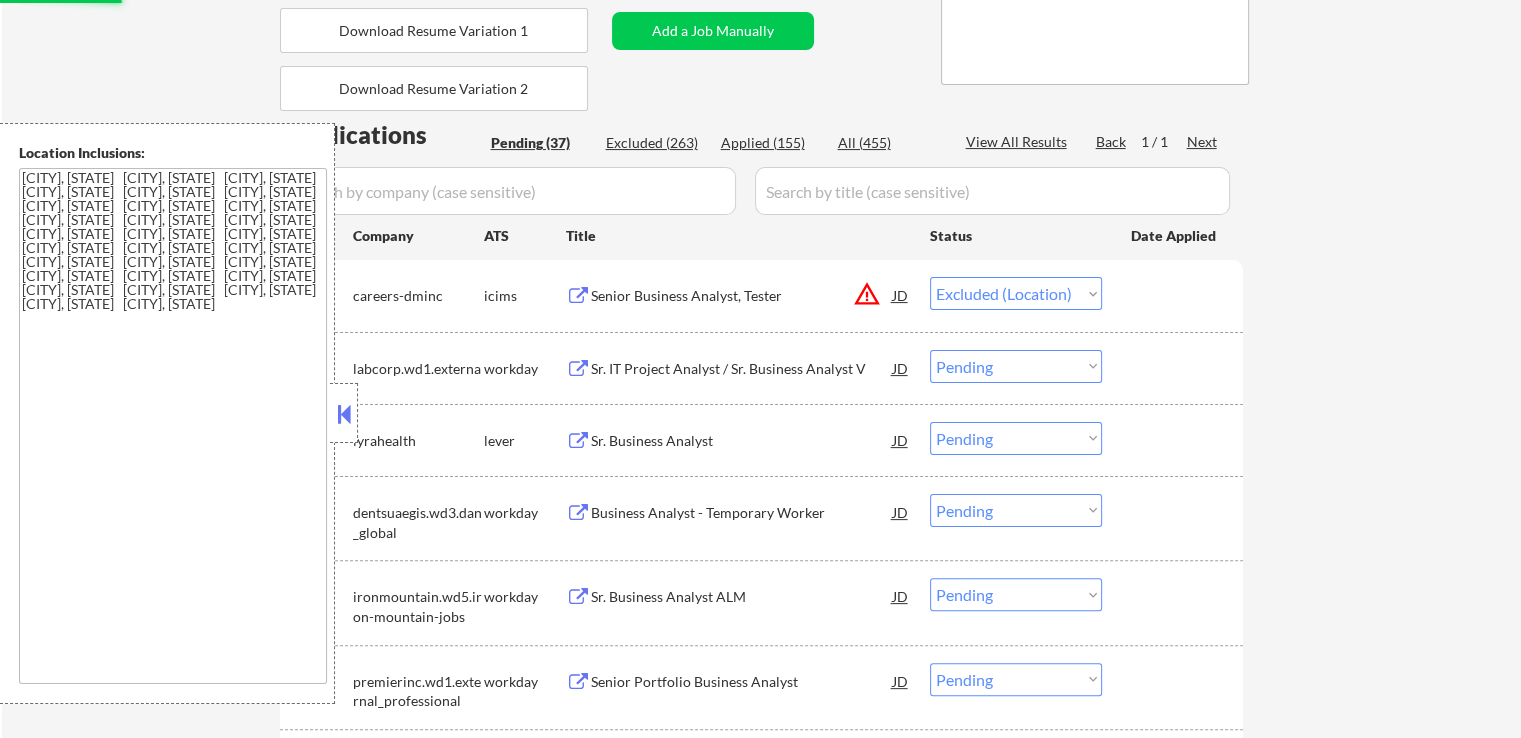 click on "← Return to /applysquad Mailslurp Inbox Job Search Builder [FIRST] [LAST] User Email:  hi@[EXAMPLE.COM] Application Email:  hi@[EXAMPLE.COM] Mailslurp Email:  jayson.verdibello@[EXAMPLE.COM] LinkedIn:   https://www.linkedin.com/in/jaysonv/
Phone:  [PHONE] Current Location:  [CITY], [STATE] Applies:  155 sent / 200 bought Internal Notes Now has 3 resumes!
Resume #1: tech writer
Resume #2: business analyst/process analyst
Resume #3: project manager (sending over slack)
- EF 6/11 Can work in country of residence?:  yes Squad Notes Minimum salary:  $120,000 Will need Visa to work in that country now/future?:   no Download Resume Variation 1 Add a Job Manually Download Resume Variation 2 [FIRST] Applications Pending (37) Excluded (263) Applied (155) All (455) View All Results Back 1 / 1
Next Company ATS Title Status Date Applied #1 careers-dminc icims Senior Business Analyst, Tester JD warning_amber Choose an option... Pending Applied Excluded (Questions) Excluded (Expired) Excluded (Location)" at bounding box center [761, 1490] 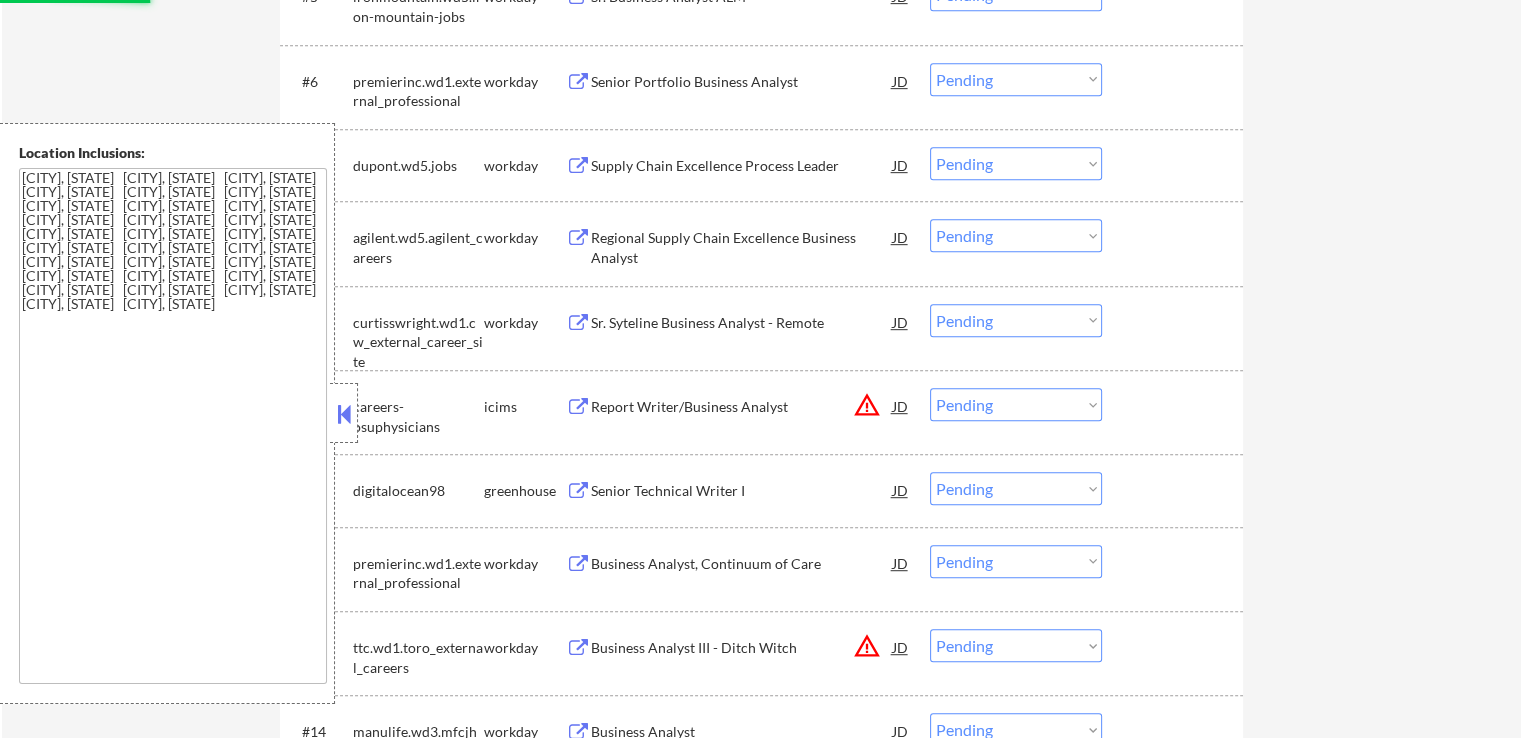 select on ""pending"" 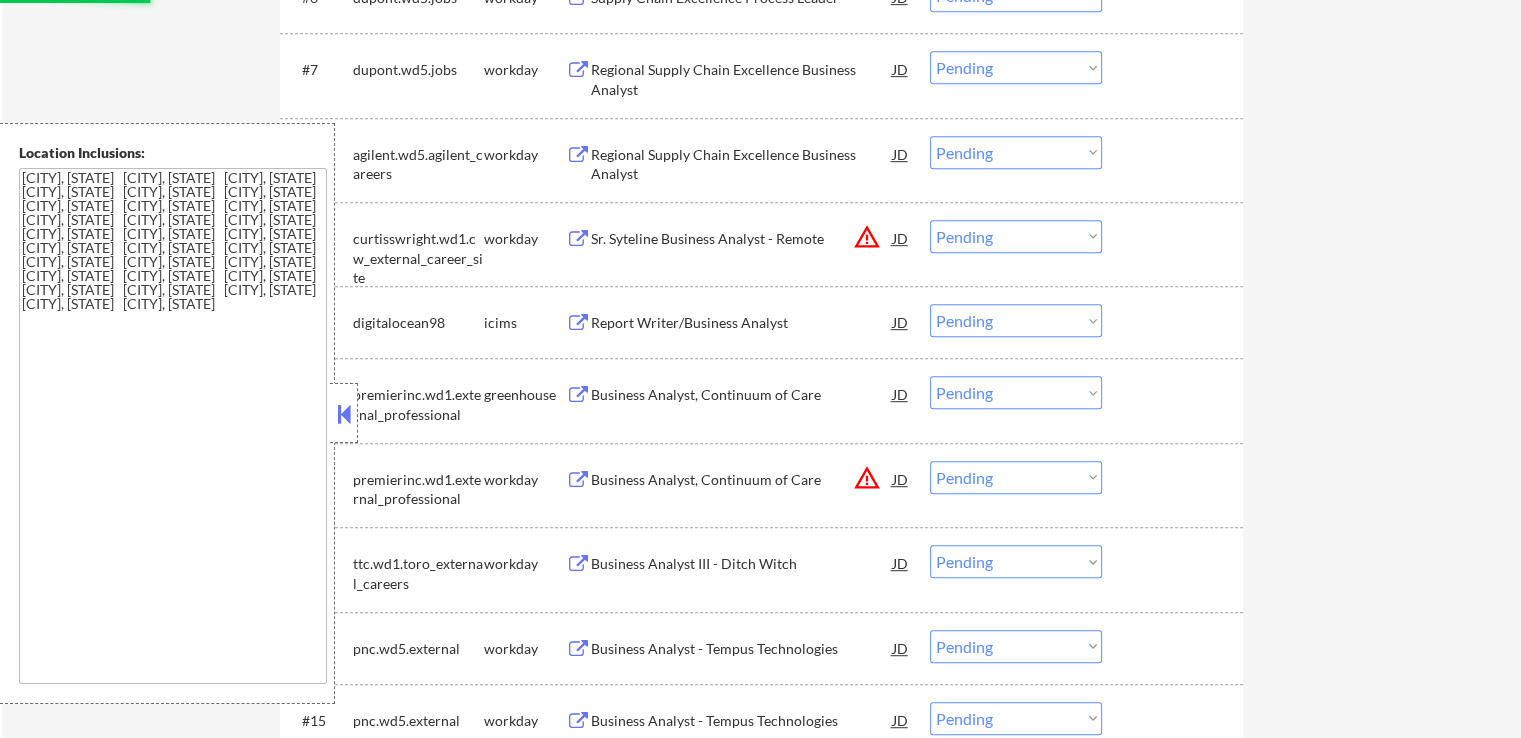 scroll, scrollTop: 1100, scrollLeft: 0, axis: vertical 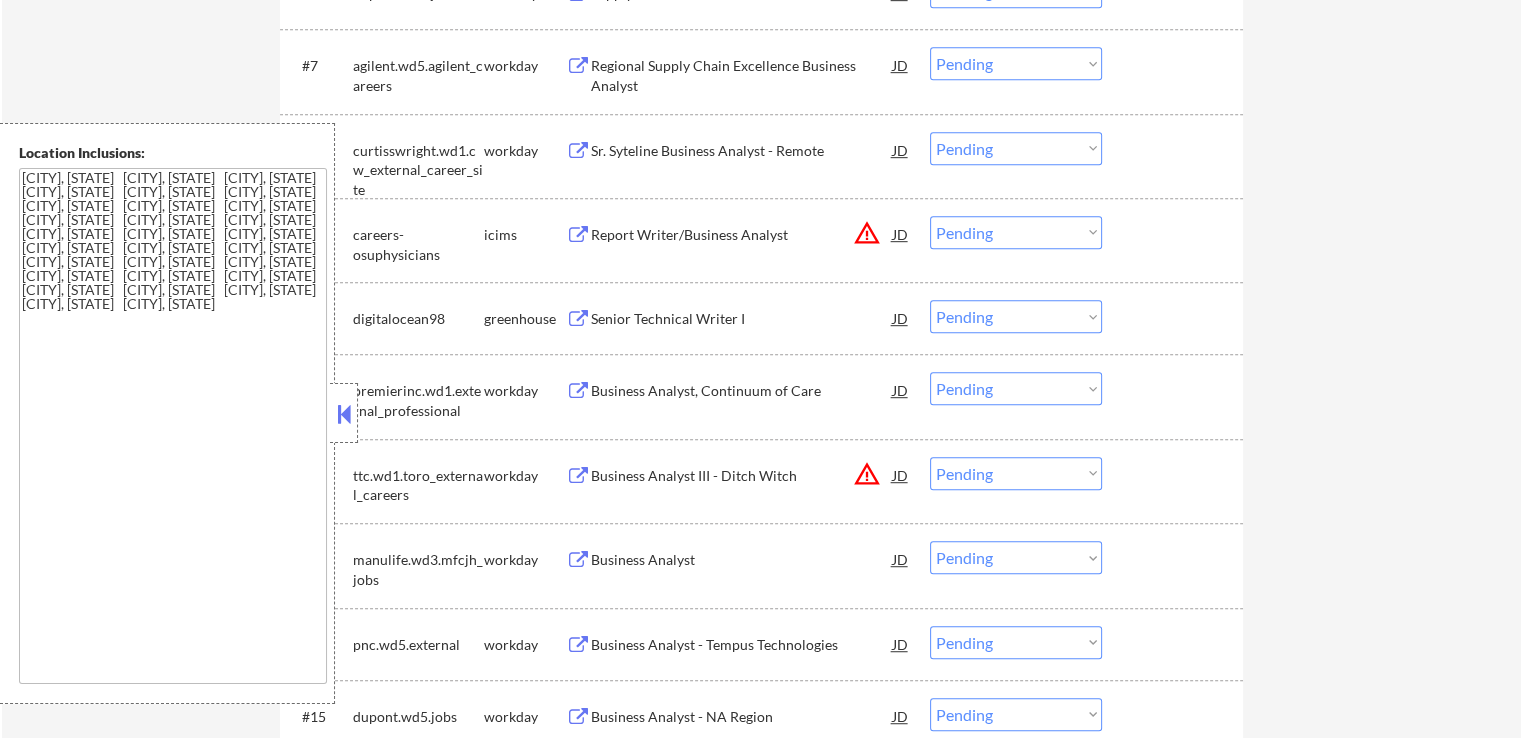click on "Report Writer/Business Analyst" at bounding box center [742, 235] 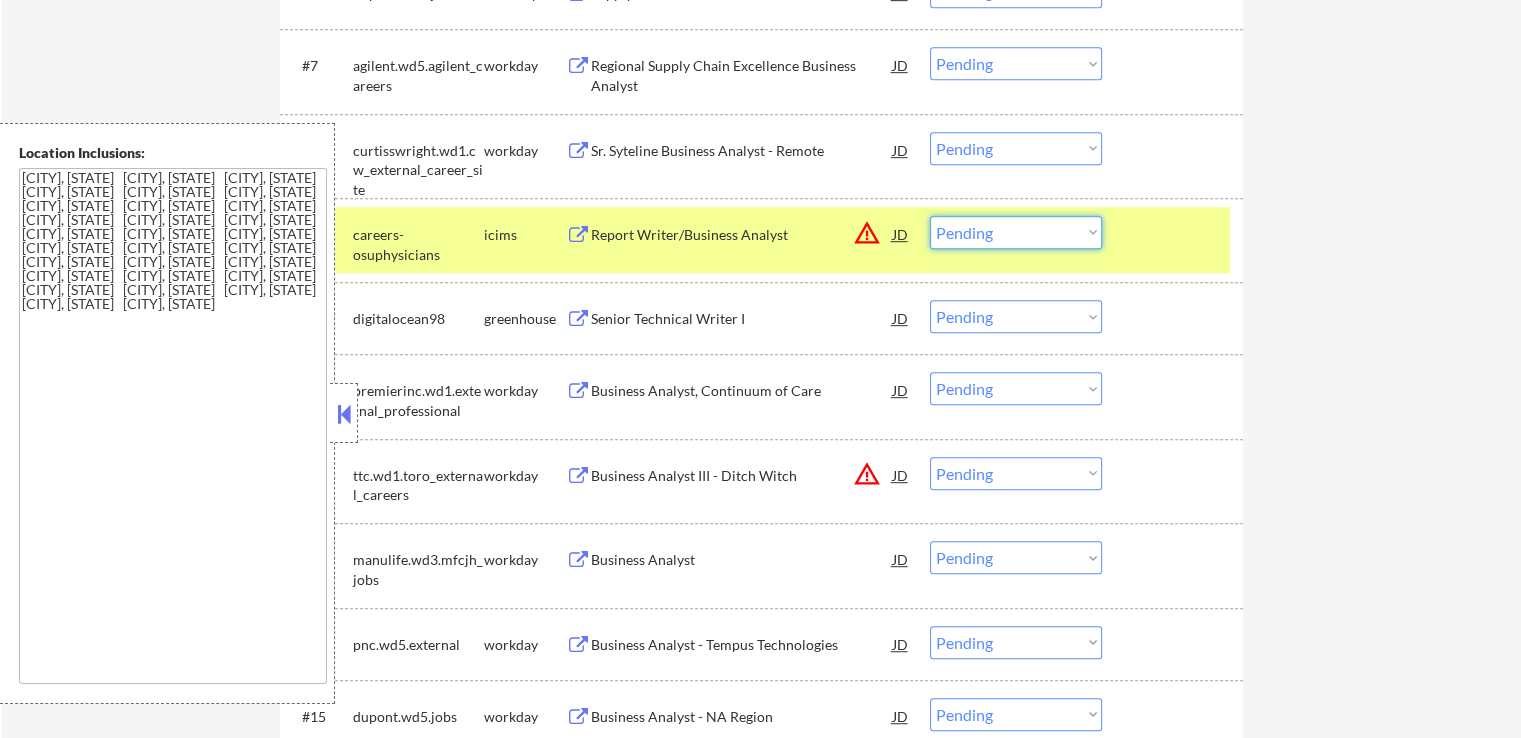 click on "Choose an option... Pending Applied Excluded (Questions) Excluded (Expired) Excluded (Location) Excluded (Bad Match) Excluded (Blocklist) Excluded (Salary) Excluded (Other)" at bounding box center (1016, 232) 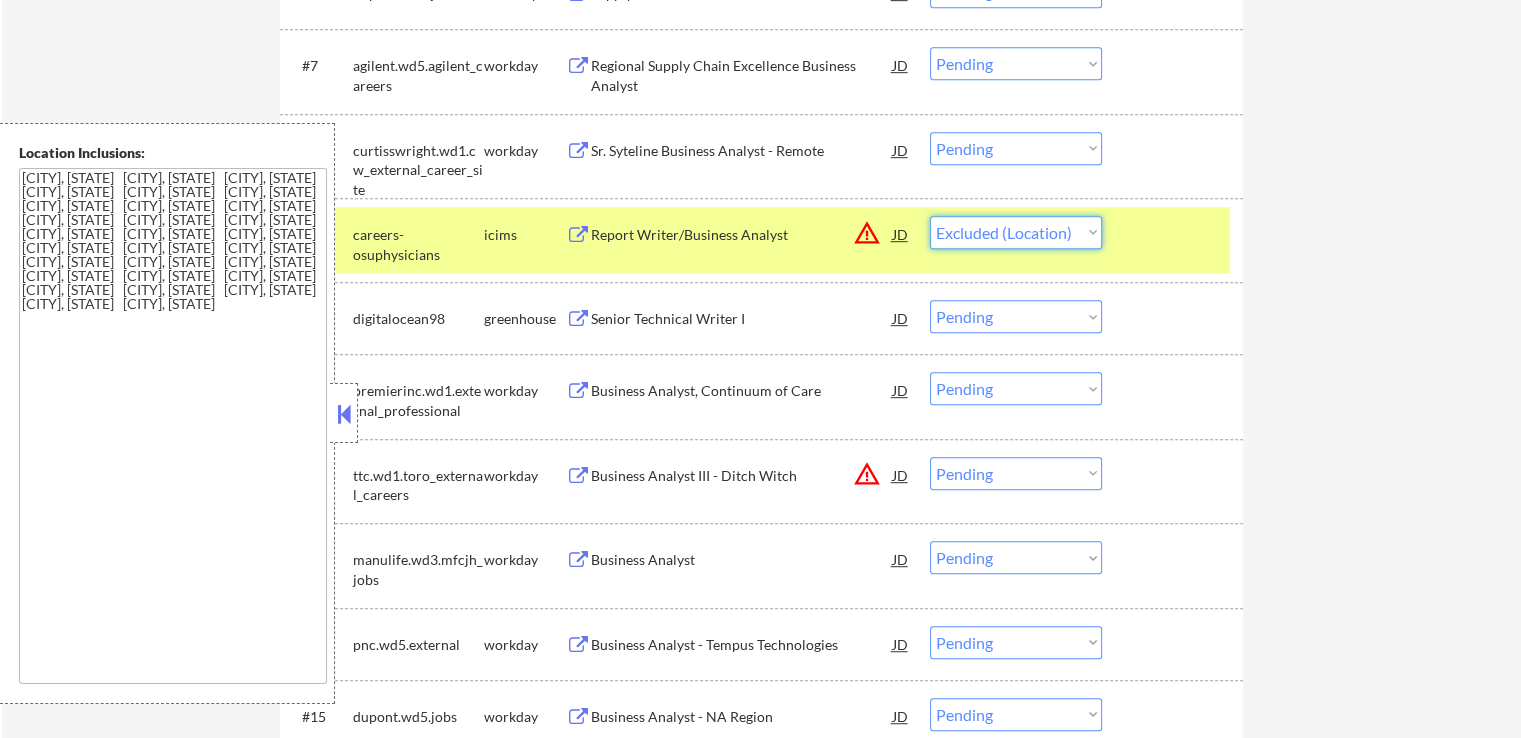 click on "Choose an option... Pending Applied Excluded (Questions) Excluded (Expired) Excluded (Location) Excluded (Bad Match) Excluded (Blocklist) Excluded (Salary) Excluded (Other)" at bounding box center (1016, 232) 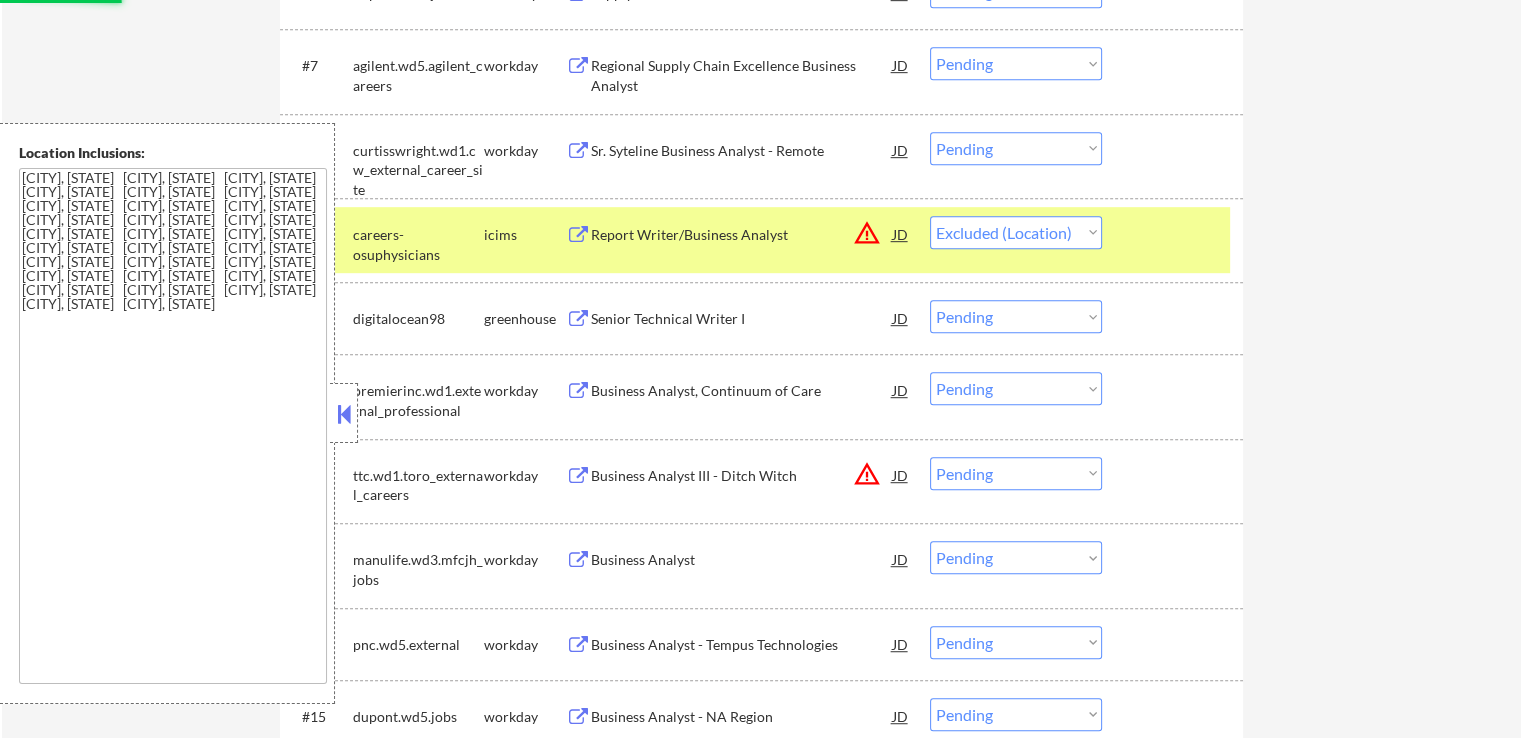 click on "← Return to /applysquad Mailslurp Inbox Job Search Builder [FIRST] [LAST] User Email:  hi@[EXAMPLE.COM] Application Email:  hi@[EXAMPLE.COM] Mailslurp Email:  jayson.verdibello@[EXAMPLE.COM] LinkedIn:   https://www.linkedin.com/in/jaysonv/
Phone:  [PHONE] Current Location:  [CITY], [STATE] Applies:  155 sent / 200 bought Internal Notes Now has 3 resumes!
Resume #1: tech writer
Resume #2: business analyst/process analyst
Resume #3: project manager (sending over slack)
- EF 6/11 Can work in country of residence?:  yes Squad Notes Minimum salary:  $120,000 Will need Visa to work in that country now/future?:   no Download Resume Variation 1 Add a Job Manually Download Resume Variation 2 [FIRST] Applications Pending (36) Excluded (264) Applied (155) All (455) View All Results Back 1 / 1
Next Company ATS Title Status Date Applied #1 labcorp.wd1.external workday Sr. IT Project Analyst / Sr. Business Analyst V JD warning_amber Choose an option... Pending Applied Excluded (Questions) success #2 JD" at bounding box center (761, 754) 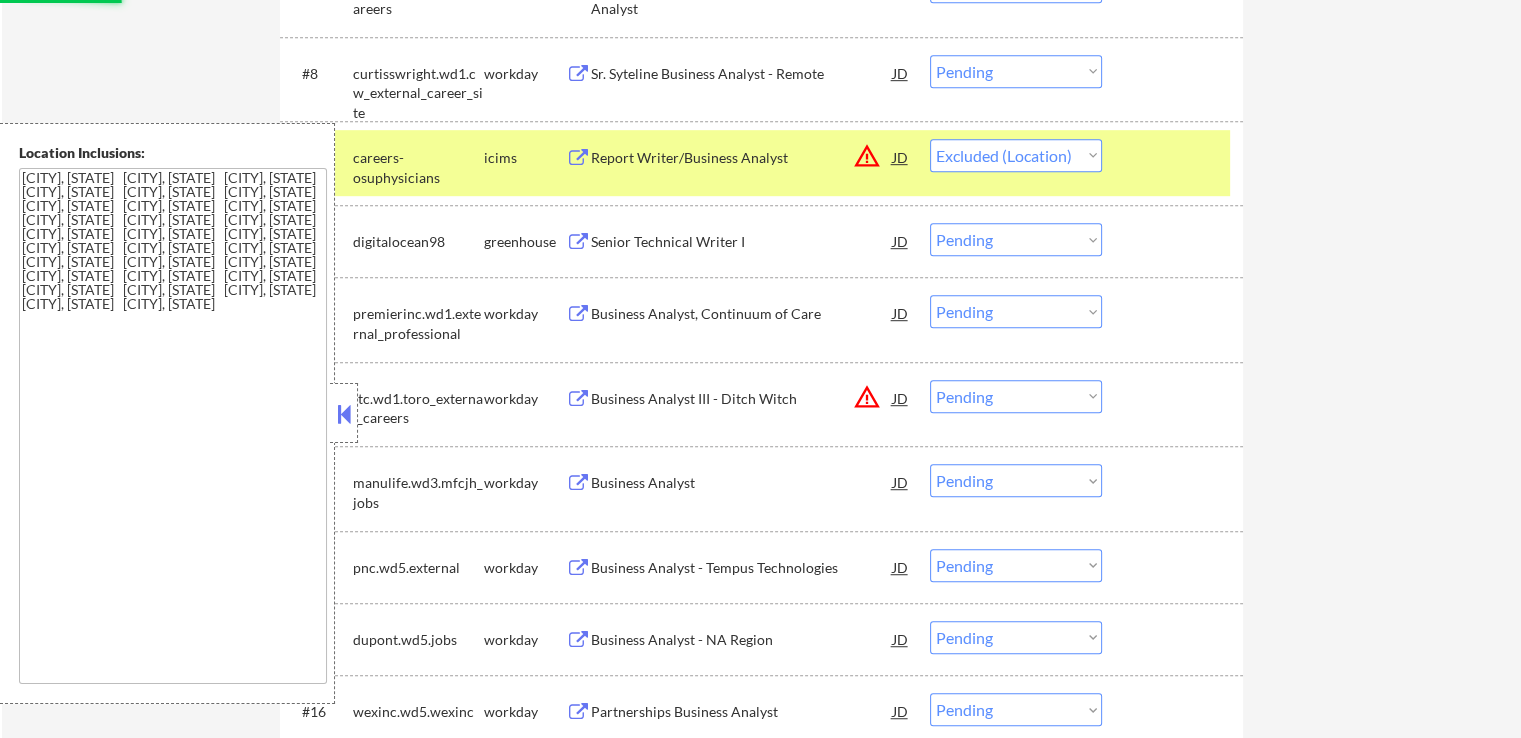 scroll, scrollTop: 1300, scrollLeft: 0, axis: vertical 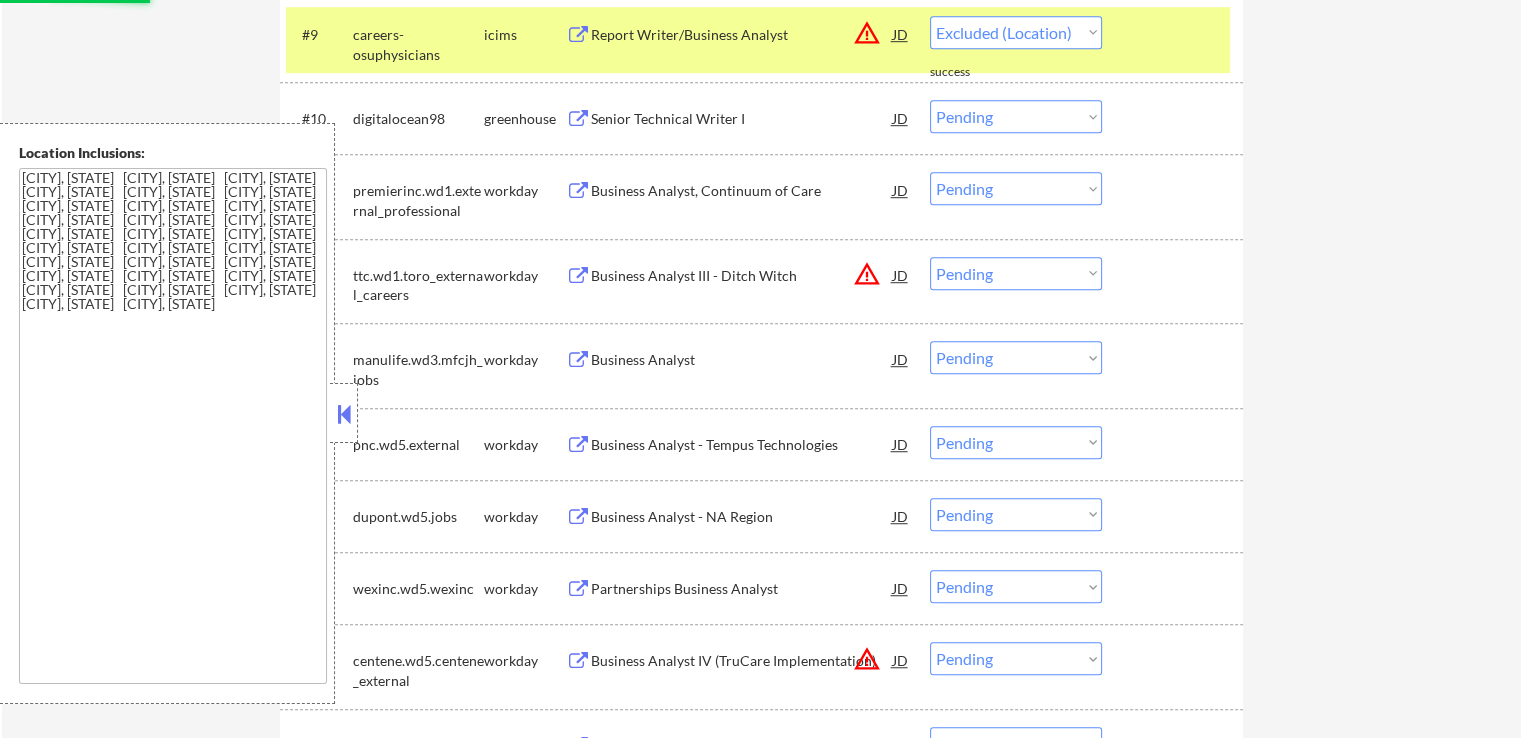 select on ""pending"" 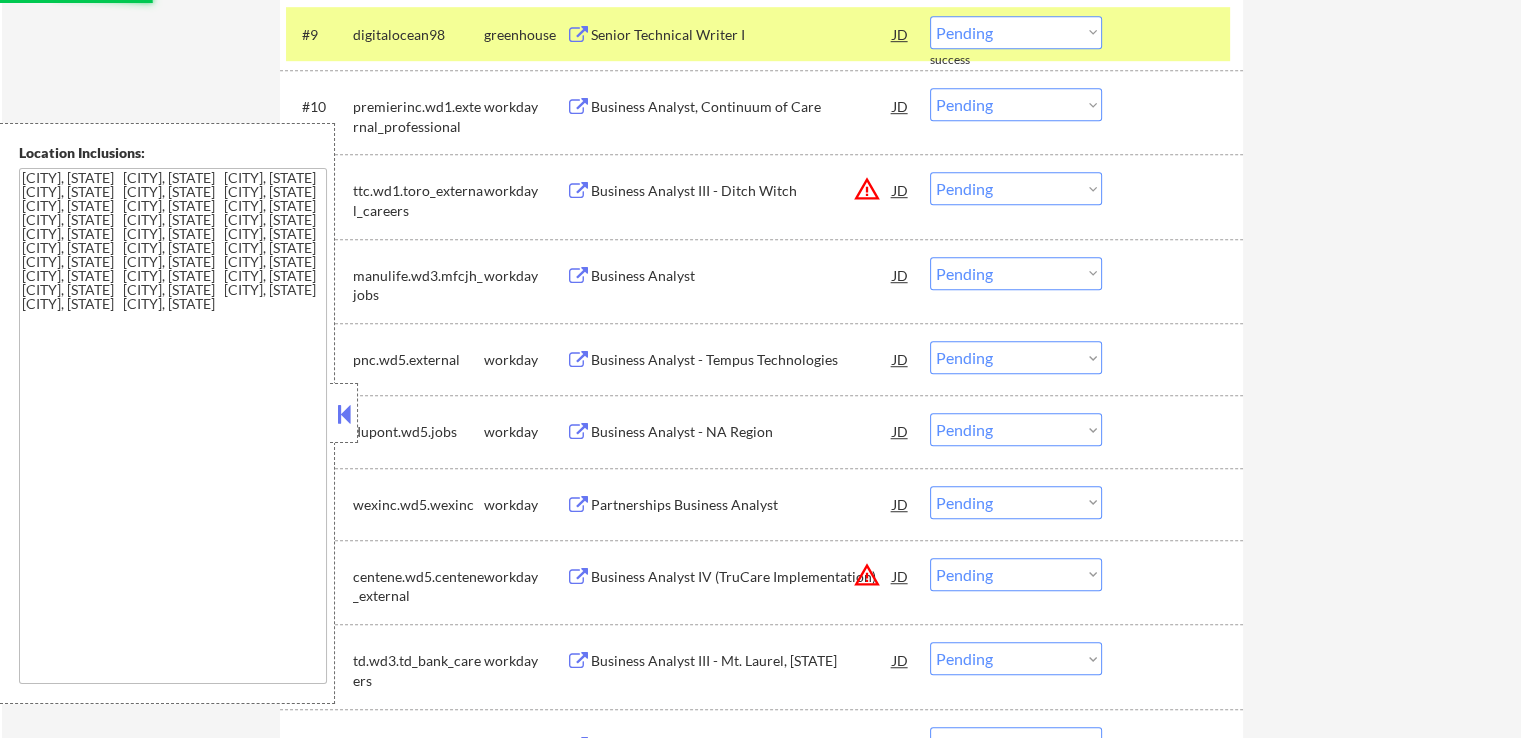 click on "Choose an option... Pending Applied Excluded (Questions) Excluded (Expired) Excluded (Location) Excluded (Bad Match) Excluded (Blocklist) Excluded (Salary) Excluded (Other)" at bounding box center (1016, 188) 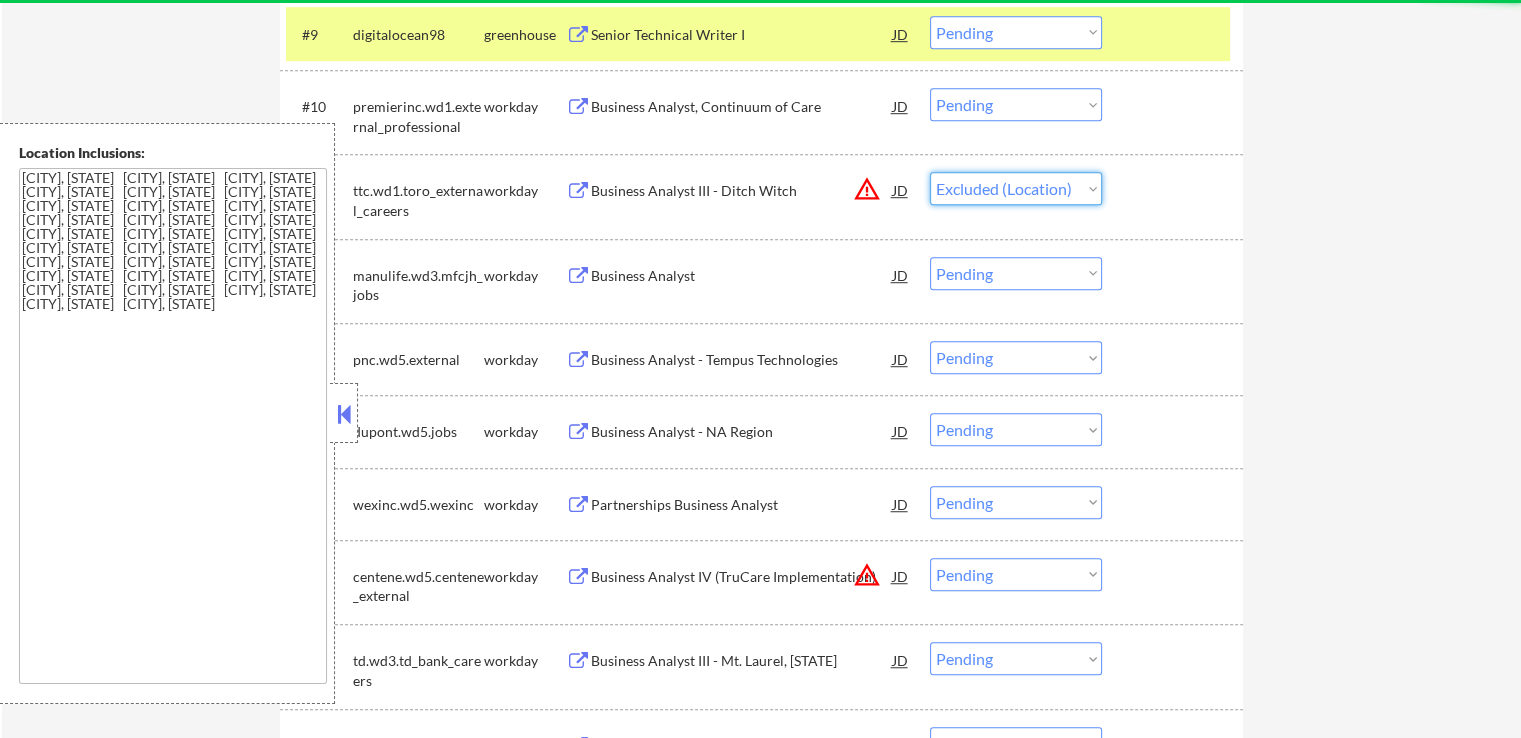 click on "Choose an option... Pending Applied Excluded (Questions) Excluded (Expired) Excluded (Location) Excluded (Bad Match) Excluded (Blocklist) Excluded (Salary) Excluded (Other)" at bounding box center (1016, 188) 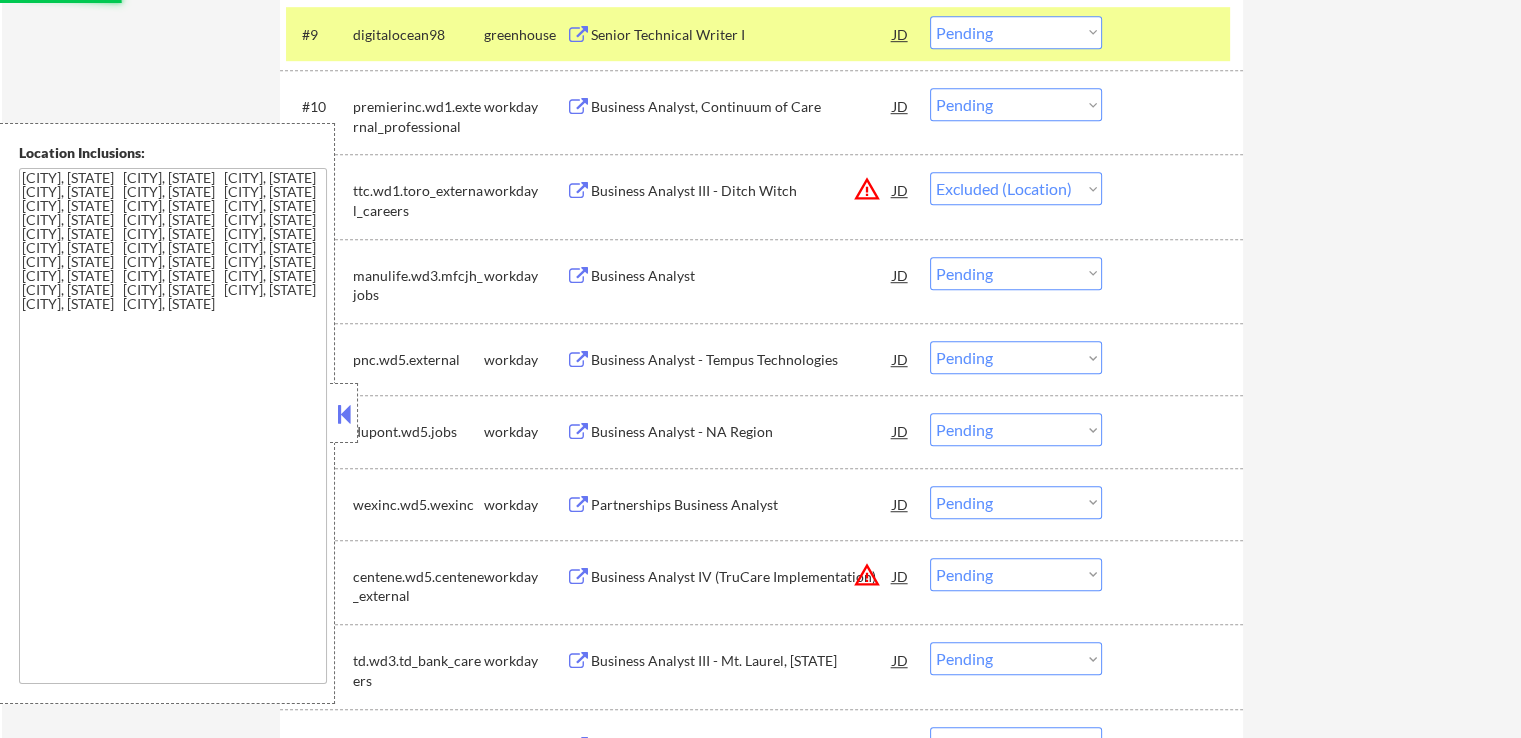 click on "← Return to /applysquad Mailslurp Inbox Job Search Builder [FIRST] [LAST] User Email:  hi@[EXAMPLE.COM] Application Email:  hi@[EXAMPLE.COM] Mailslurp Email:  jayson.verdibello@[EXAMPLE.COM] LinkedIn:   https://www.linkedin.com/in/jaysonv/
Phone:  [PHONE] Current Location:  [CITY], [STATE] Applies:  155 sent / 200 bought Internal Notes Now has 3 resumes!
Resume #1: tech writer
Resume #2: business analyst/process analyst
Resume #3: project manager (sending over slack)
- EF 6/11 Can work in country of residence?:  yes Squad Notes Minimum salary:  $120,000 Will need Visa to work in that country now/future?:   no Download Resume Variation 1 Add a Job Manually Download Resume Variation 2 [FIRST] Applications Pending (35) Excluded (265) Applied (155) All (455) View All Results Back 1 / 1
Next Company ATS Title Status Date Applied #1 labcorp.wd1.external workday Sr. IT Project Analyst / Sr. Business Analyst V JD warning_amber Choose an option... Pending Applied Excluded (Questions) success #2 JD" at bounding box center (761, 512) 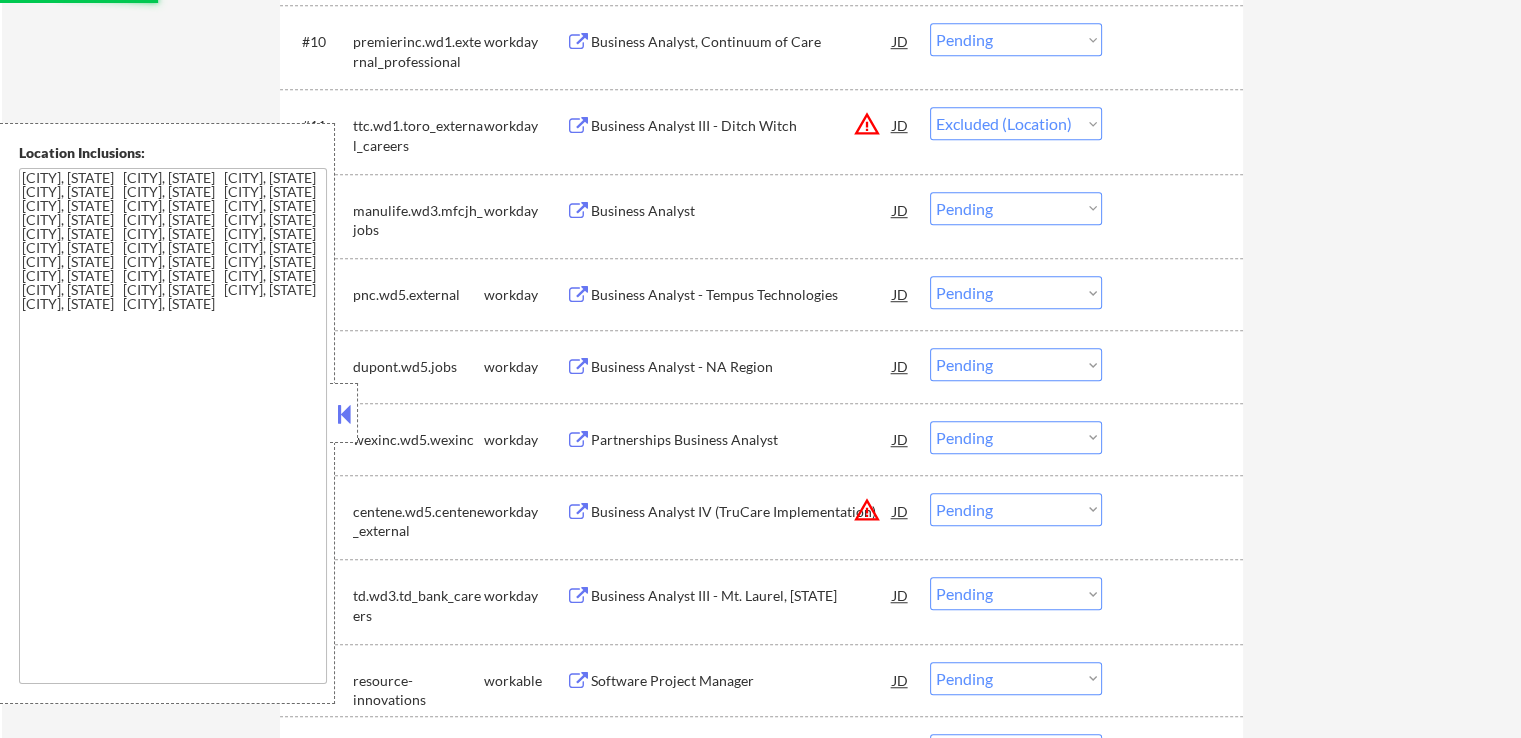 scroll, scrollTop: 1400, scrollLeft: 0, axis: vertical 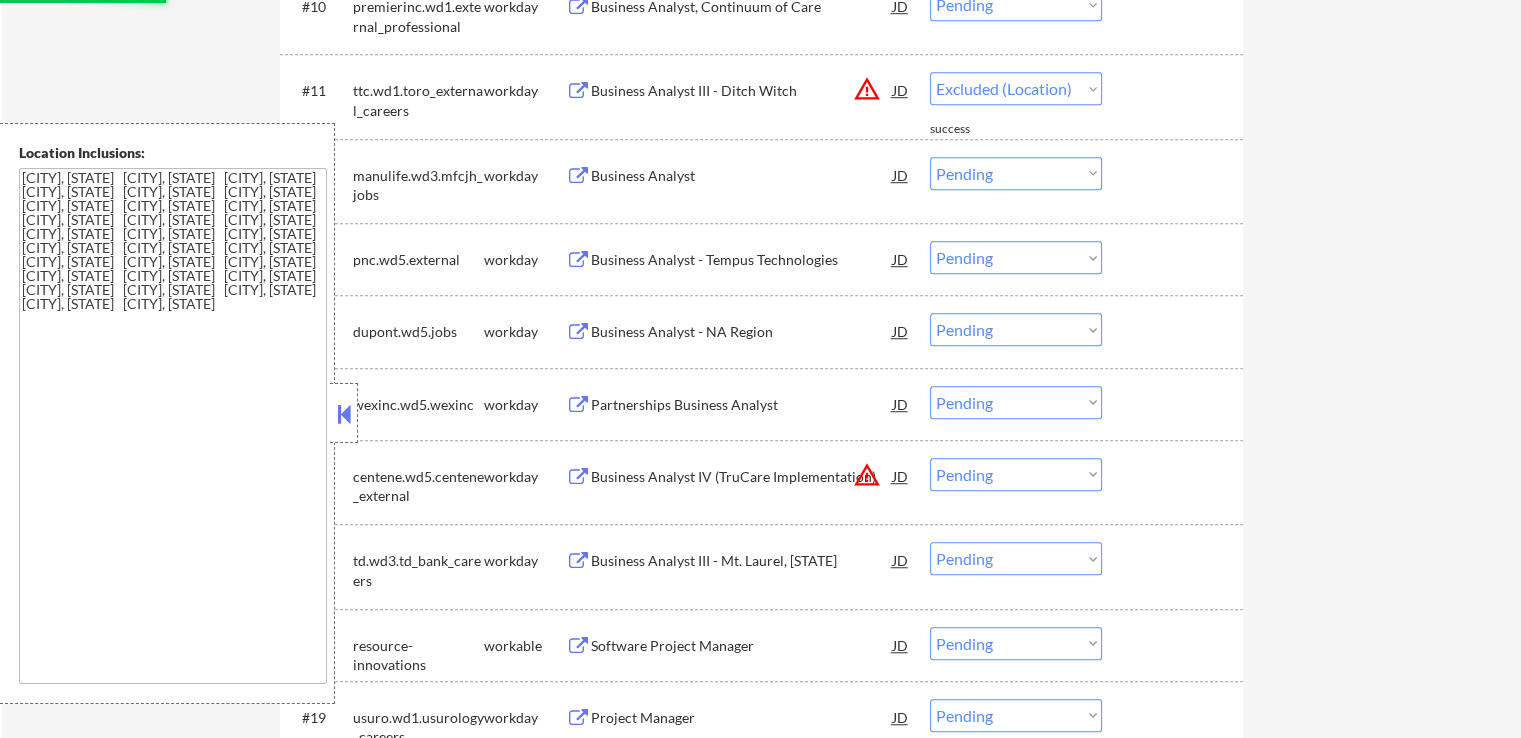 select on ""pending"" 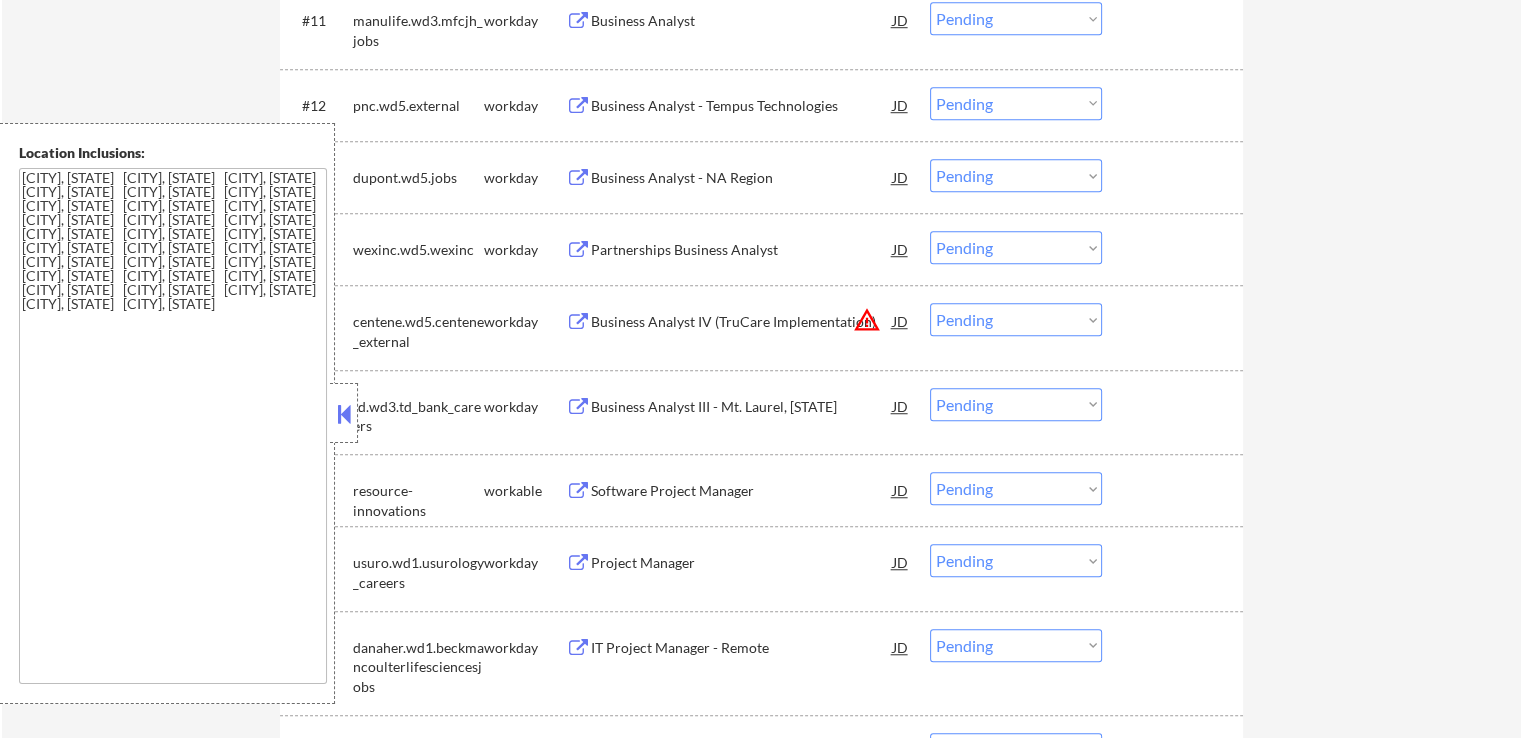 scroll, scrollTop: 1500, scrollLeft: 0, axis: vertical 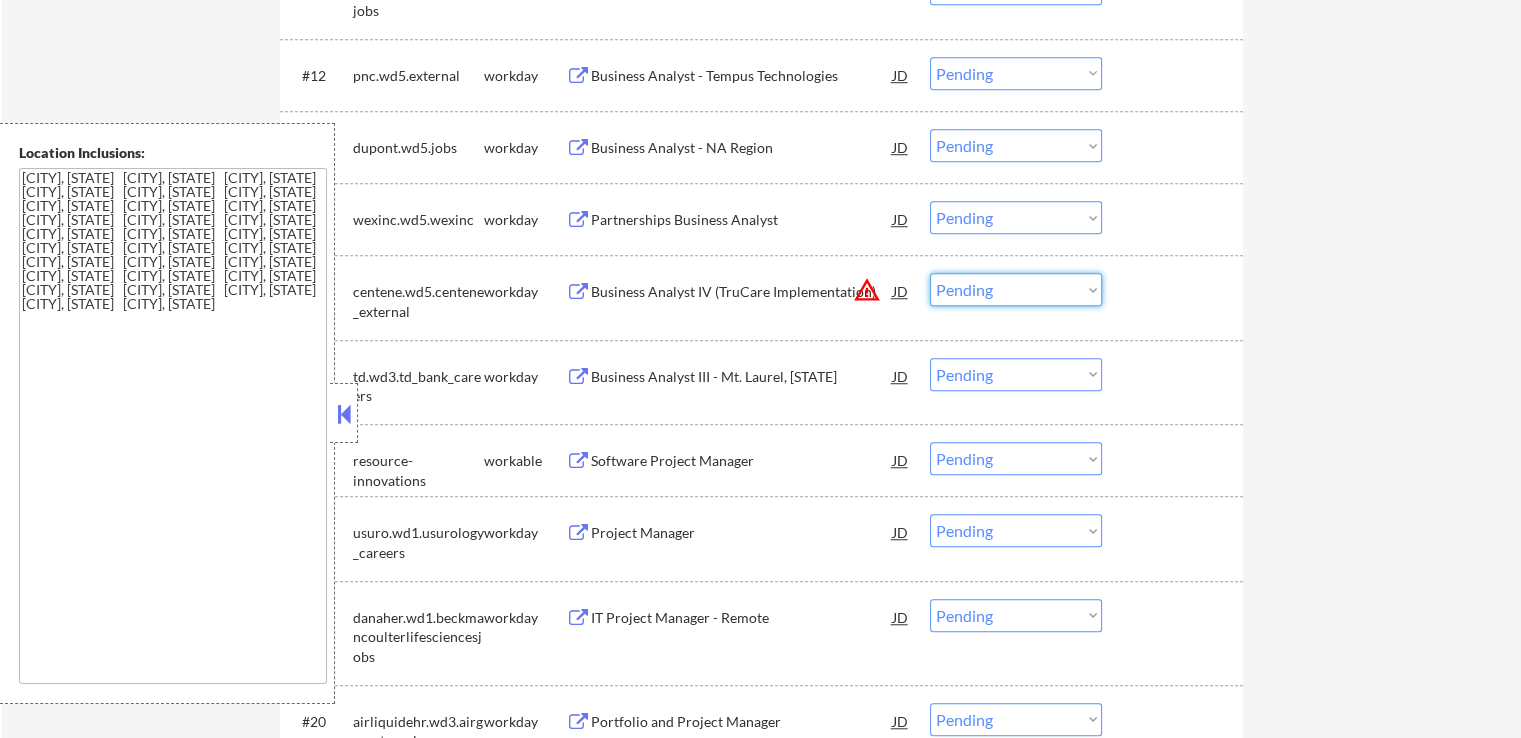 drag, startPoint x: 972, startPoint y: 296, endPoint x: 1003, endPoint y: 305, distance: 32.280025 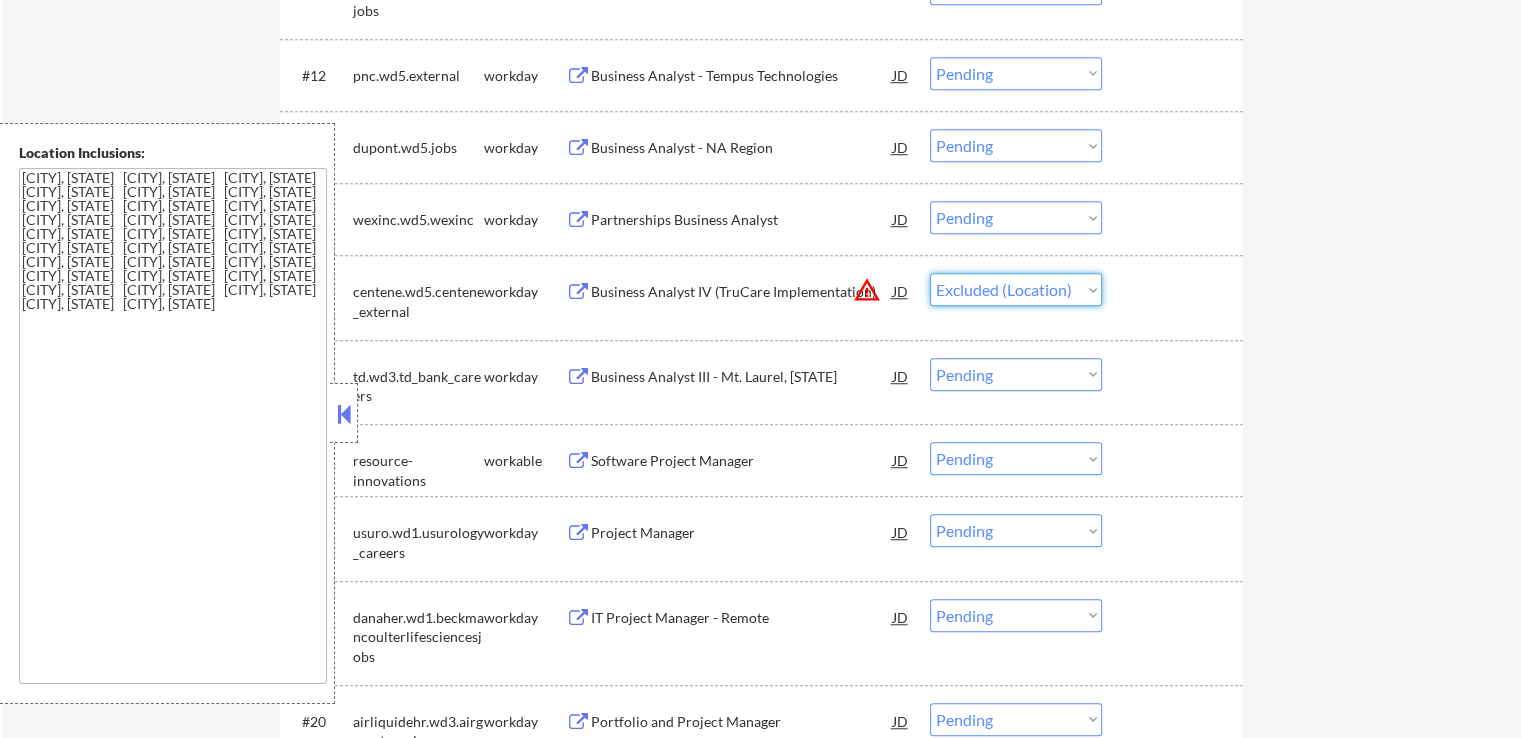 click on "Choose an option... Pending Applied Excluded (Questions) Excluded (Expired) Excluded (Location) Excluded (Bad Match) Excluded (Blocklist) Excluded (Salary) Excluded (Other)" at bounding box center [1016, 289] 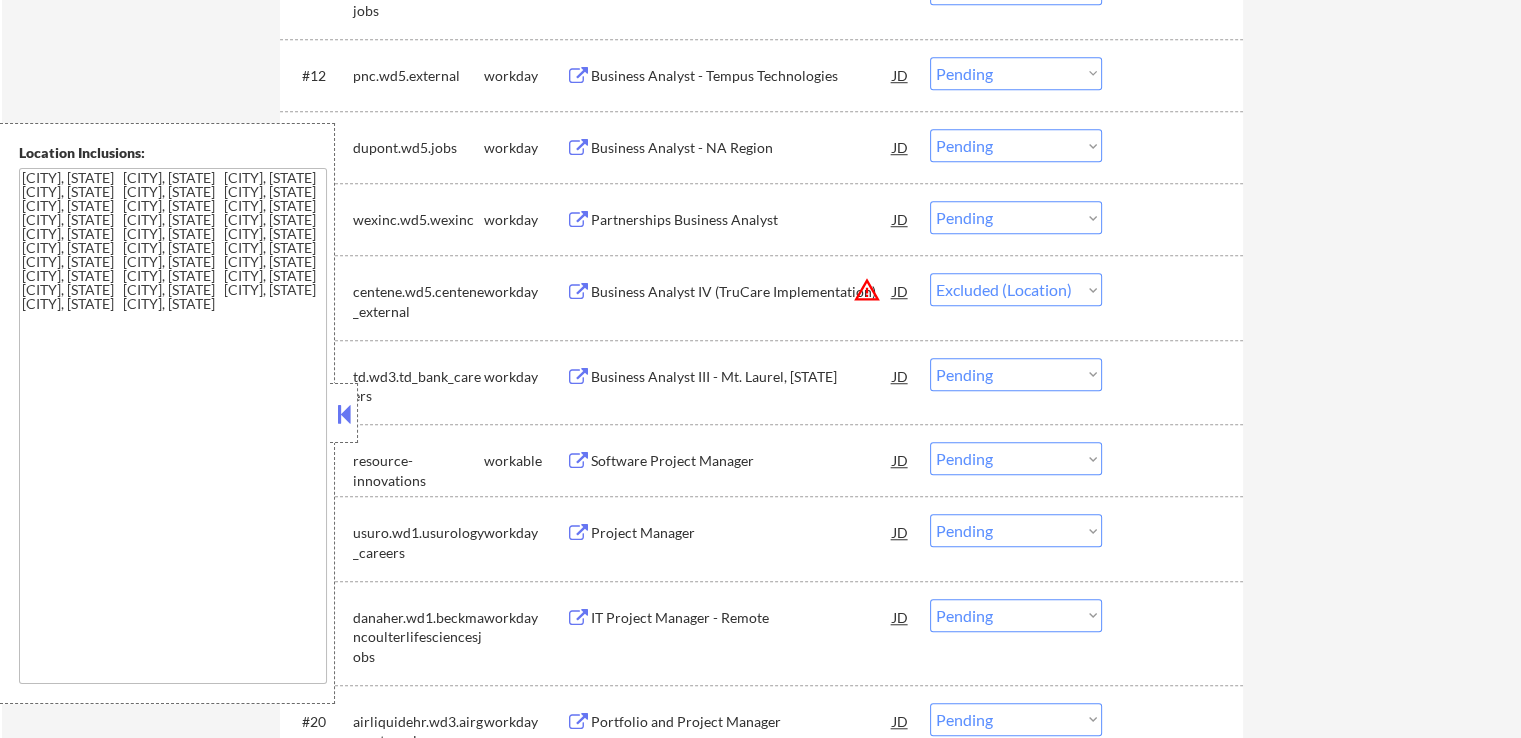 click on "#16 td.wd3.td_bank_careers workday Business Analyst III - Mt. Laurel, [STATE] JD warning_amber Choose an option... Pending Applied Excluded (Questions) Excluded (Expired) Excluded (Location) Excluded (Bad Match) Excluded (Blocklist) Excluded (Salary) Excluded (Other)" at bounding box center [761, 382] 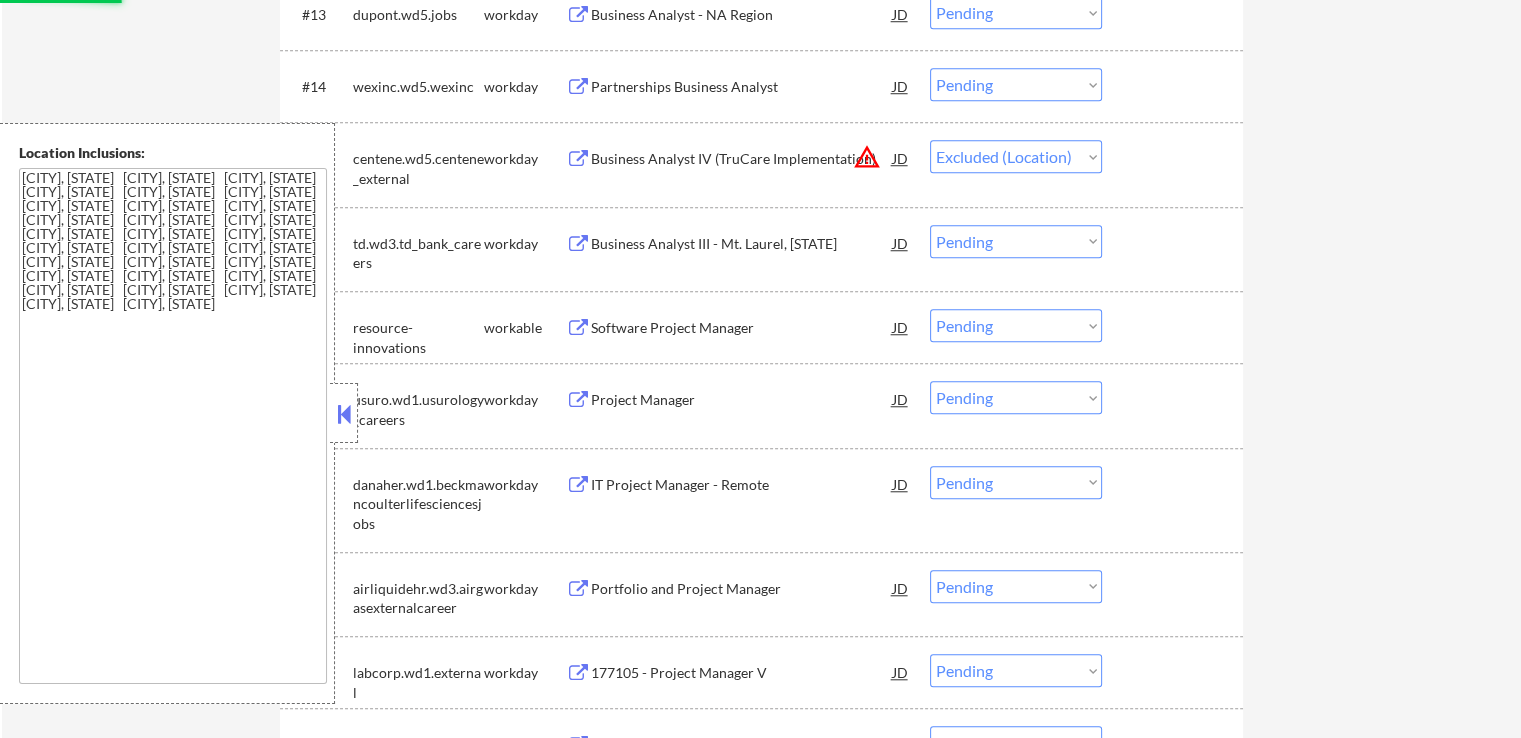 scroll, scrollTop: 1800, scrollLeft: 0, axis: vertical 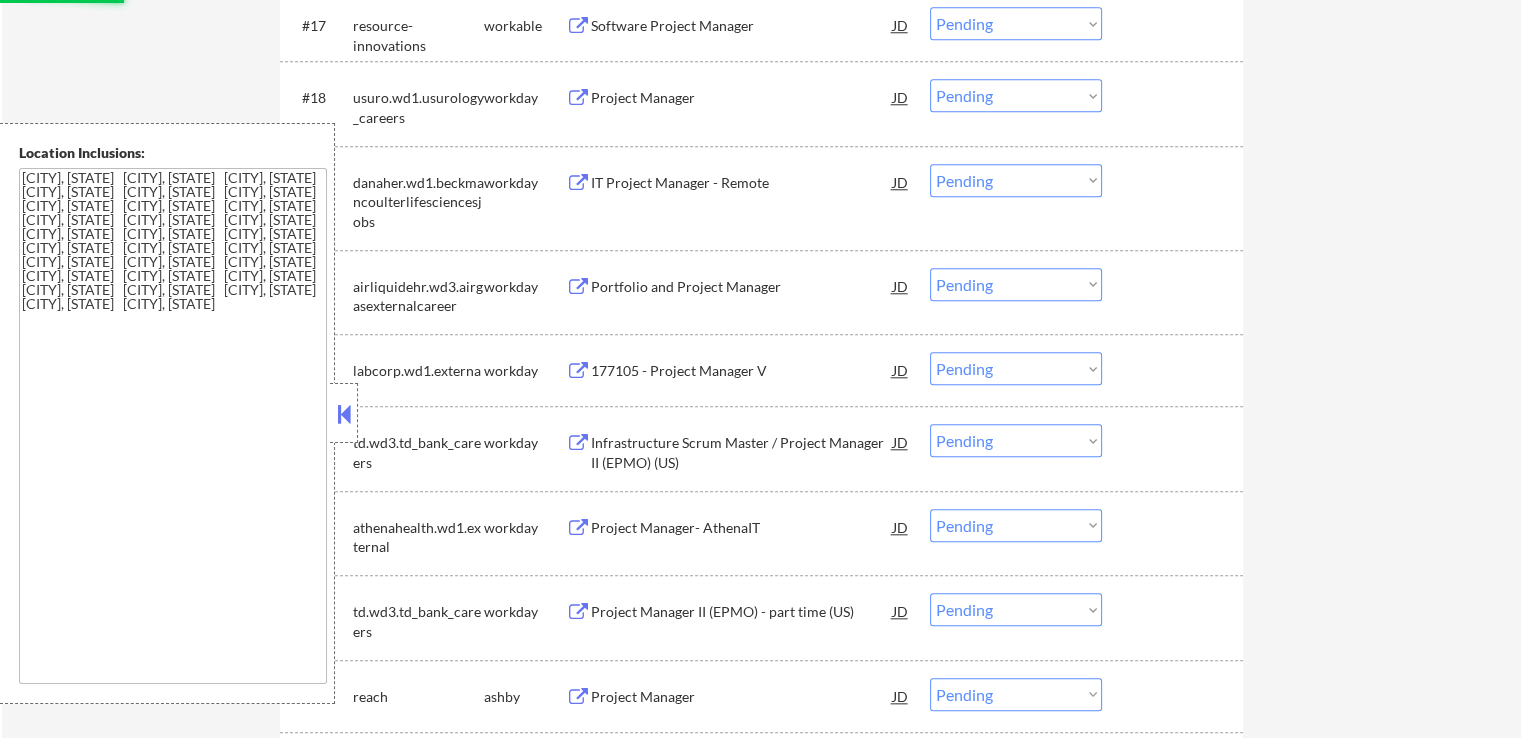 select on ""pending"" 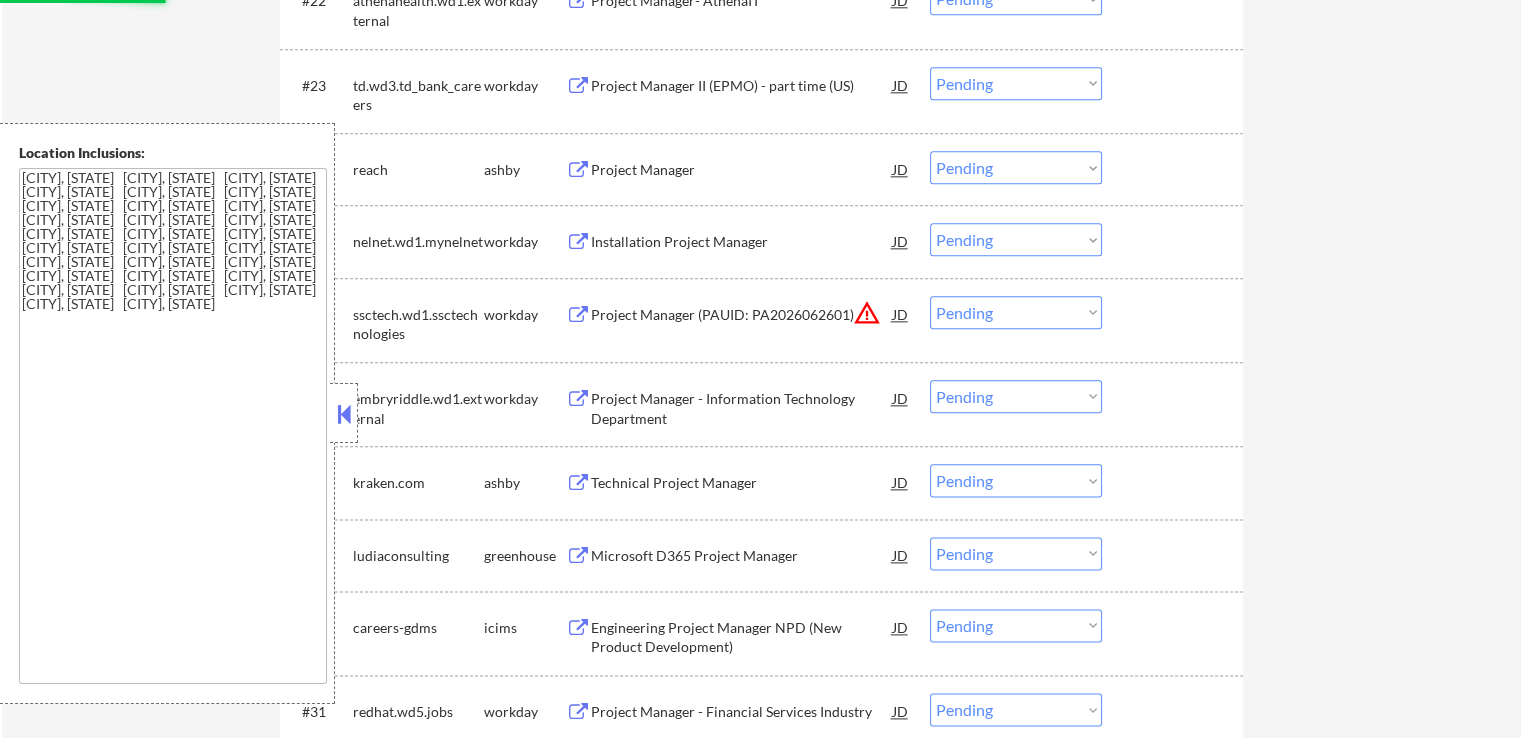 scroll, scrollTop: 2500, scrollLeft: 0, axis: vertical 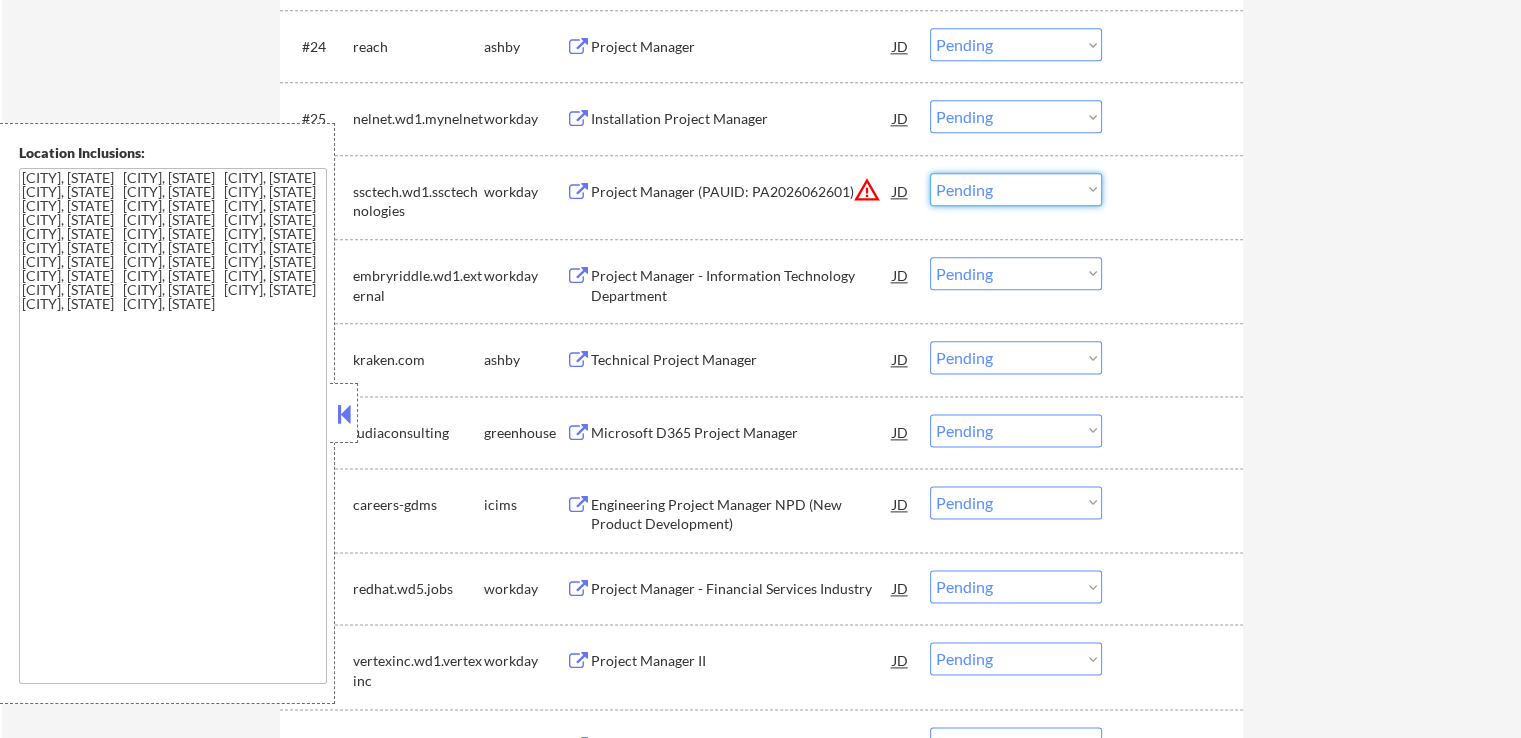 click on "Choose an option... Pending Applied Excluded (Questions) Excluded (Expired) Excluded (Location) Excluded (Bad Match) Excluded (Blocklist) Excluded (Salary) Excluded (Other)" at bounding box center [1016, 189] 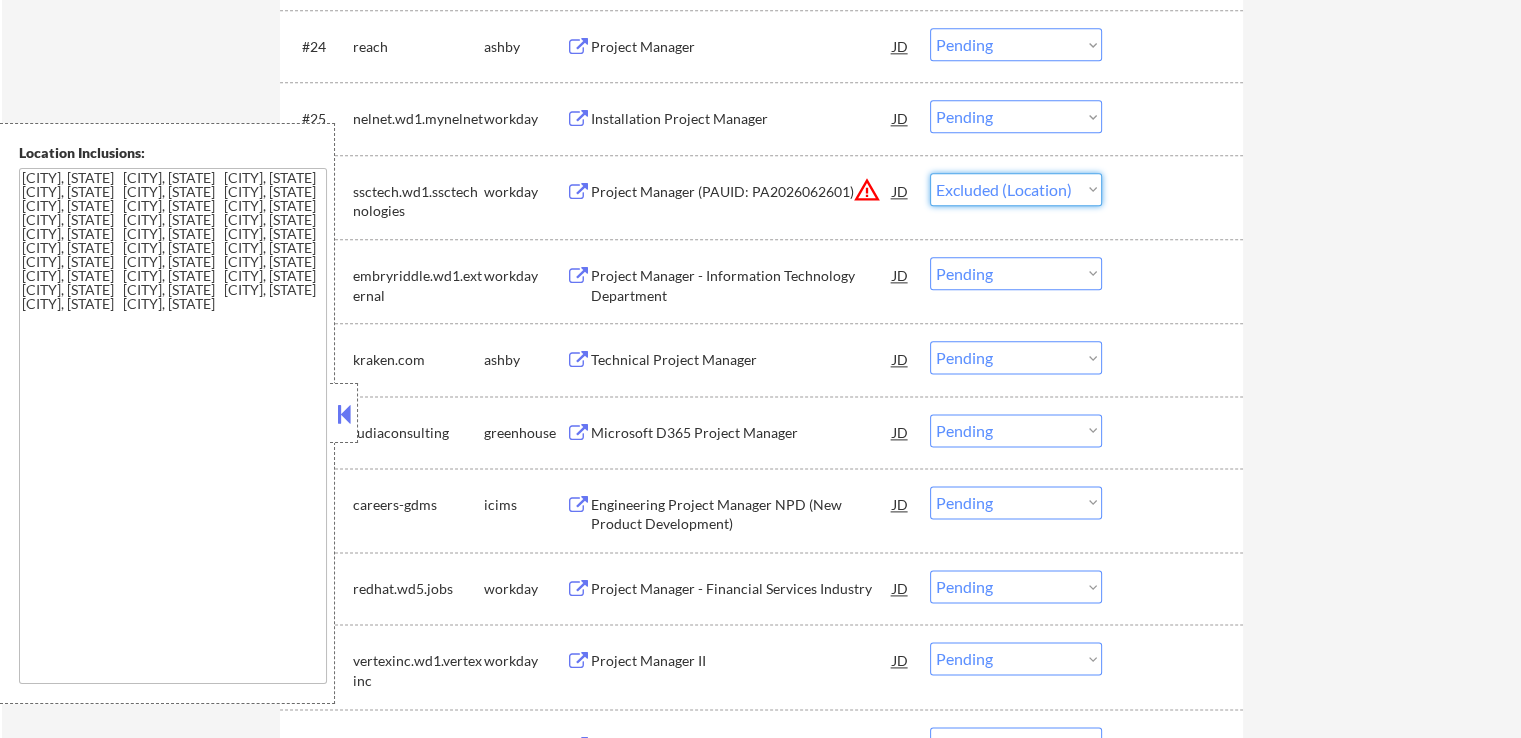 click on "Choose an option... Pending Applied Excluded (Questions) Excluded (Expired) Excluded (Location) Excluded (Bad Match) Excluded (Blocklist) Excluded (Salary) Excluded (Other)" at bounding box center (1016, 189) 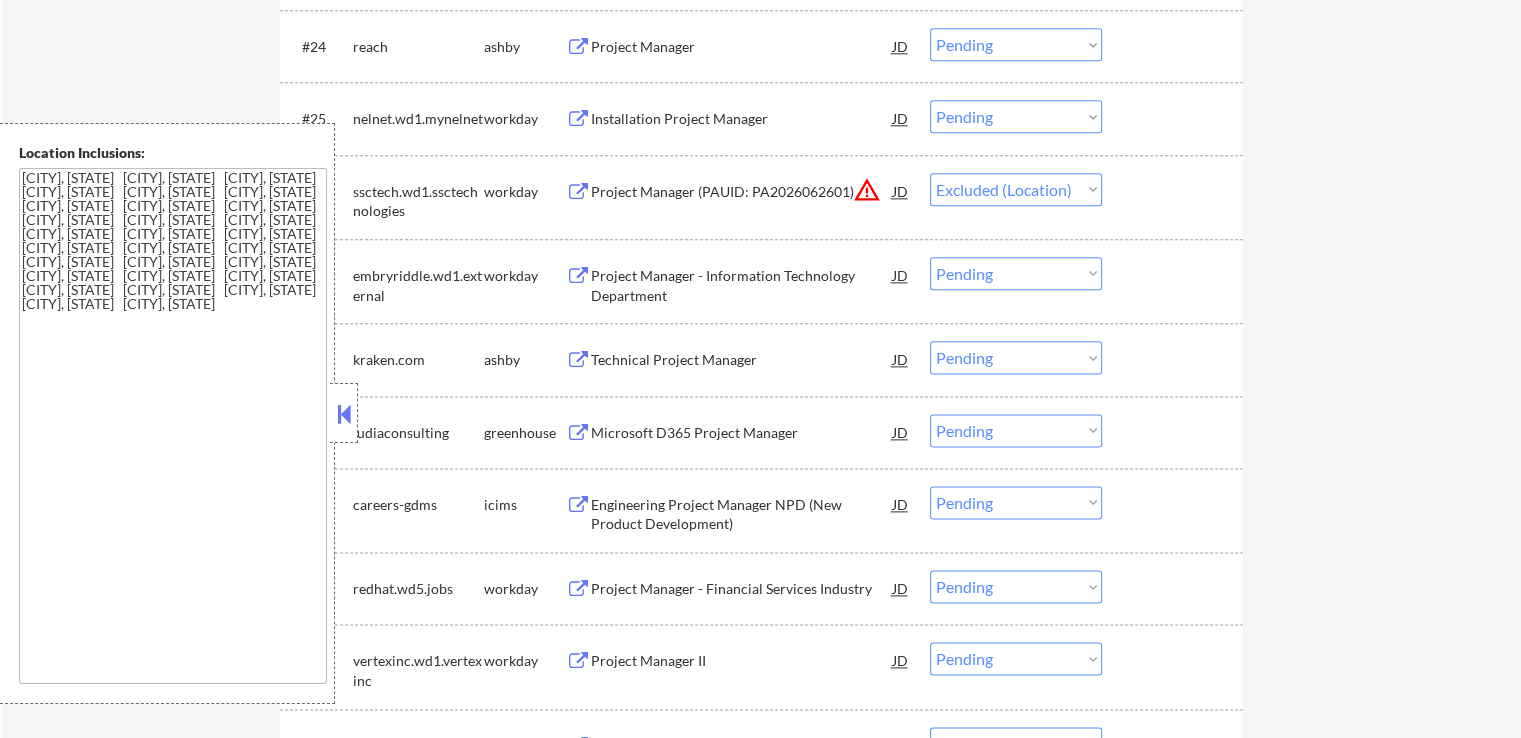 click on "#27 embryriddle.wd1.external workday Project Manager - Information Technology Department JD warning_amber Choose an option... Pending Applied Excluded (Questions) Excluded (Expired) Excluded (Location) Excluded (Bad Match) Excluded (Blocklist) Excluded (Salary) Excluded (Other)" at bounding box center (761, 281) 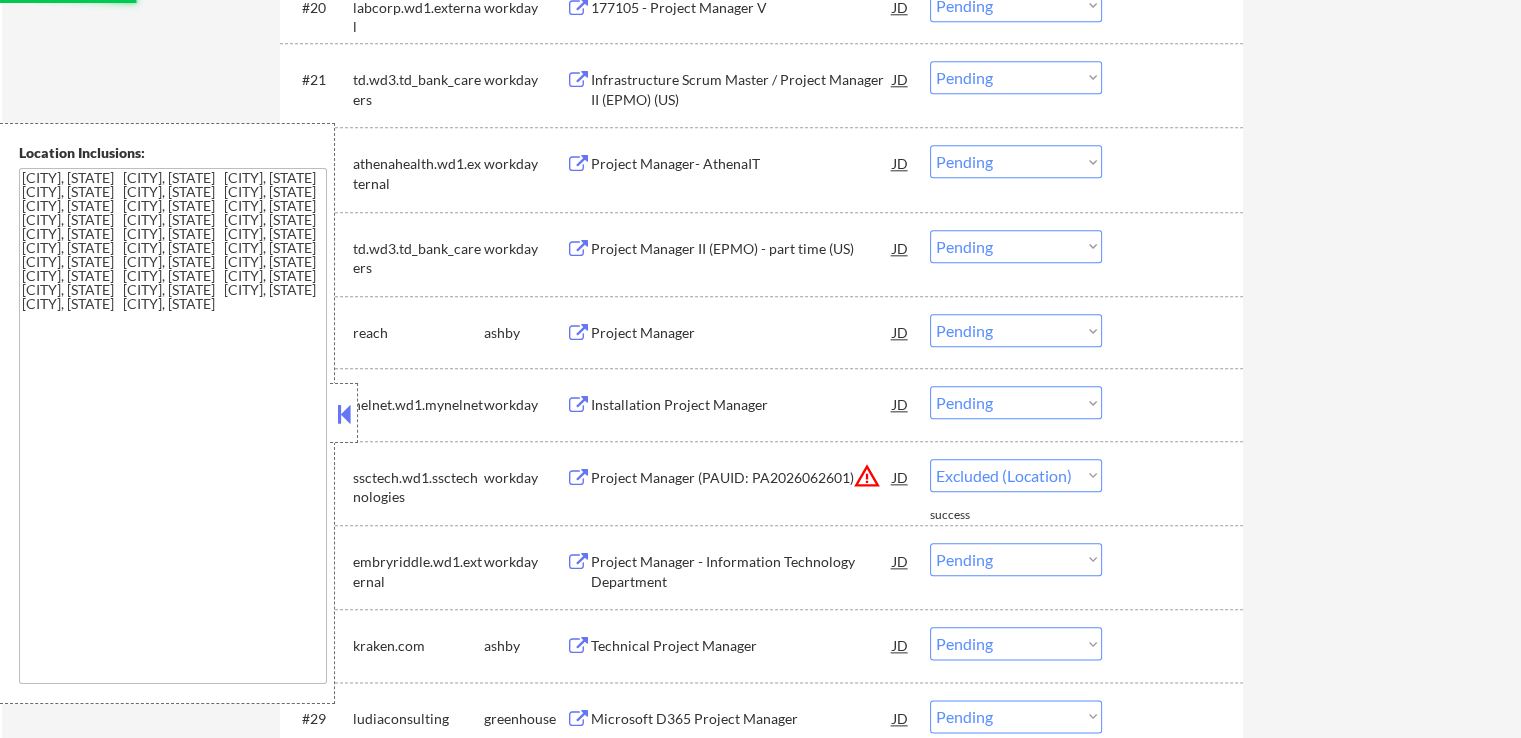 select on ""pending"" 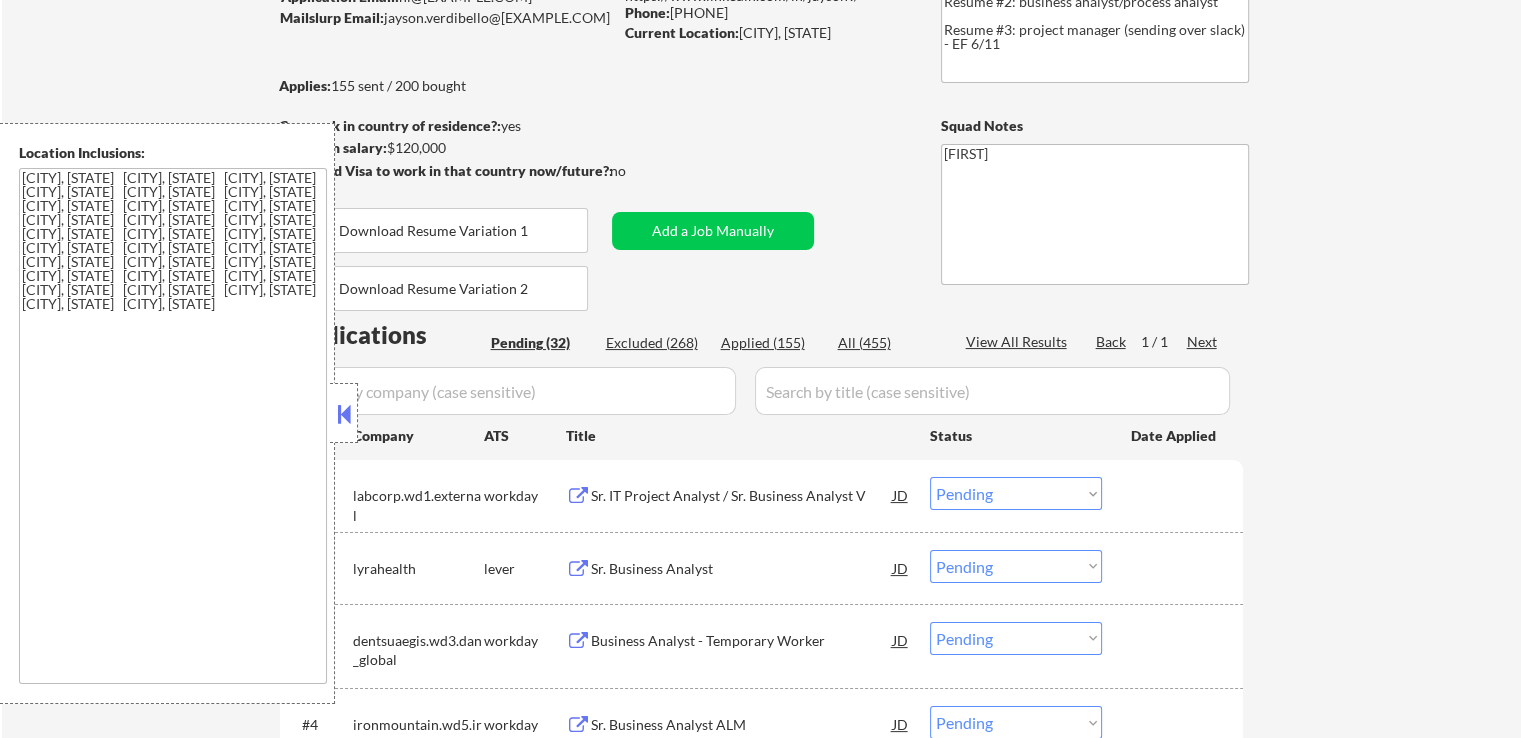 scroll, scrollTop: 400, scrollLeft: 0, axis: vertical 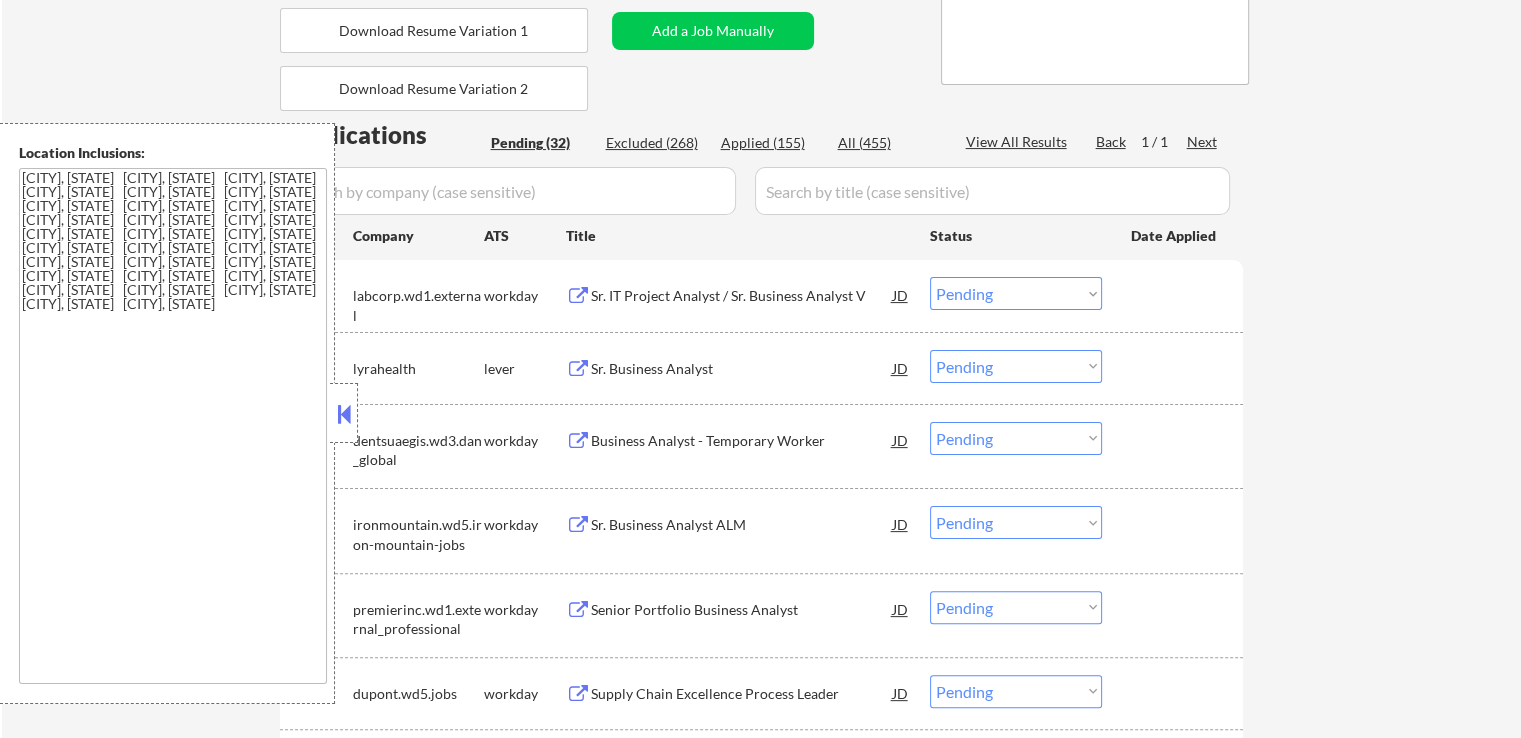click on "Sr. Business Analyst" at bounding box center [742, 369] 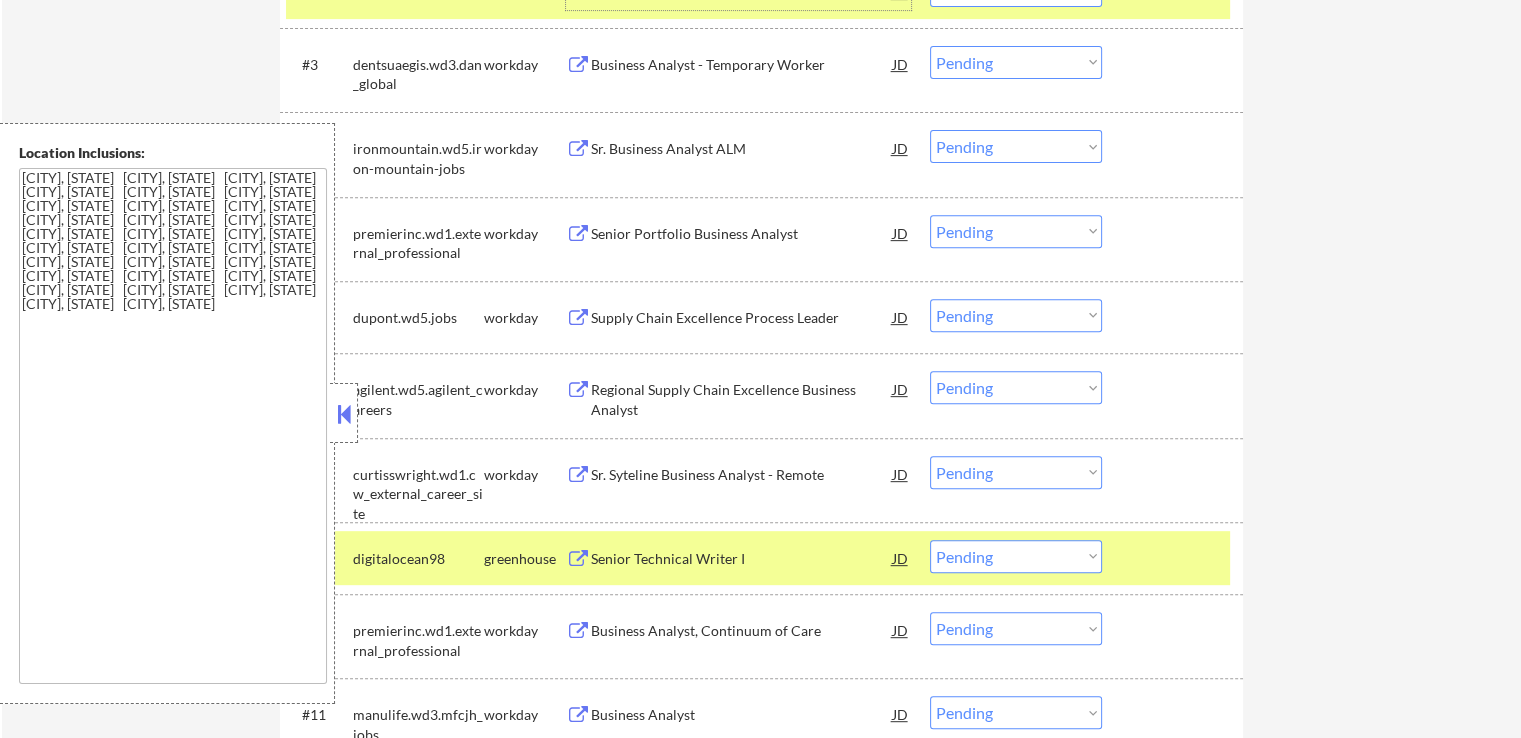 scroll, scrollTop: 900, scrollLeft: 0, axis: vertical 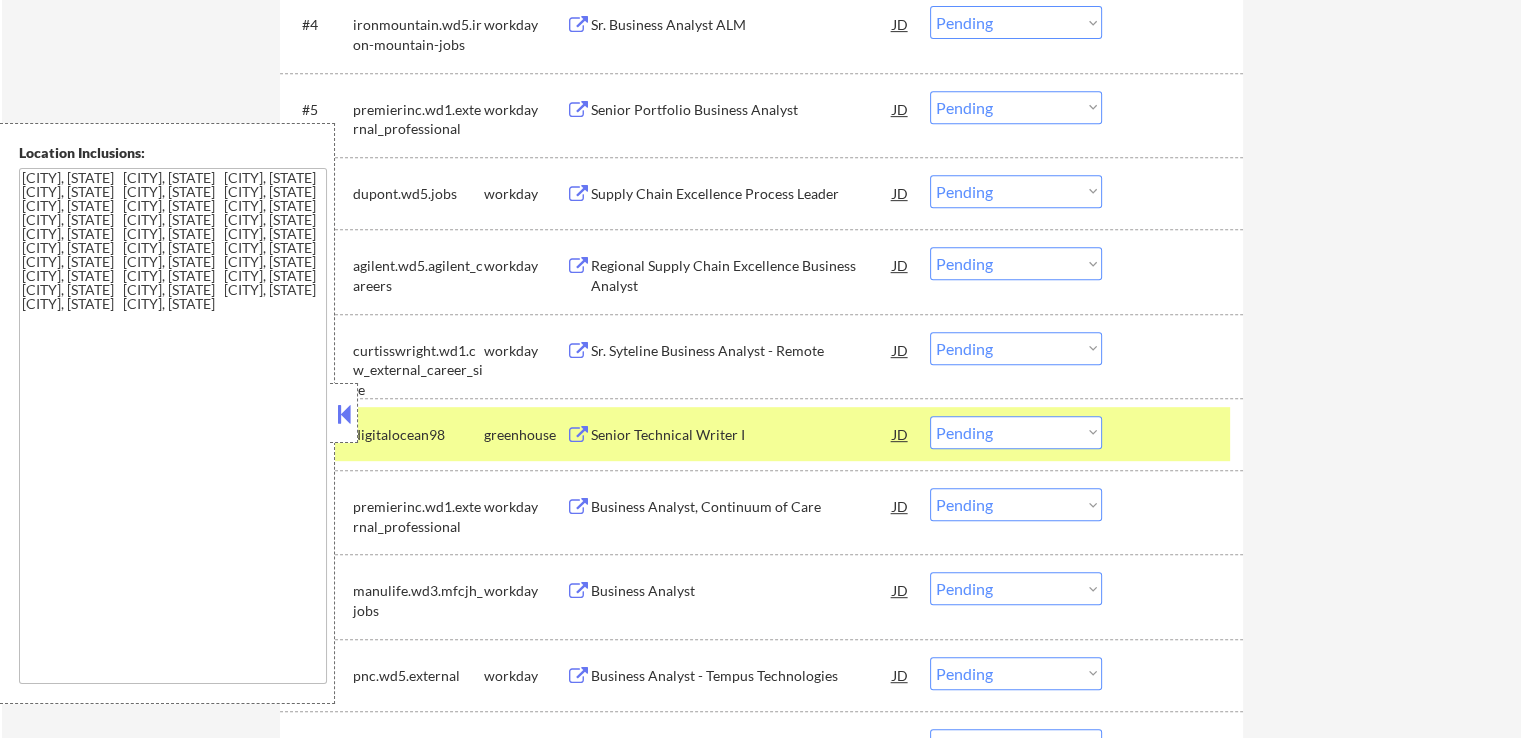 click on "Senior Technical Writer I" at bounding box center (742, 435) 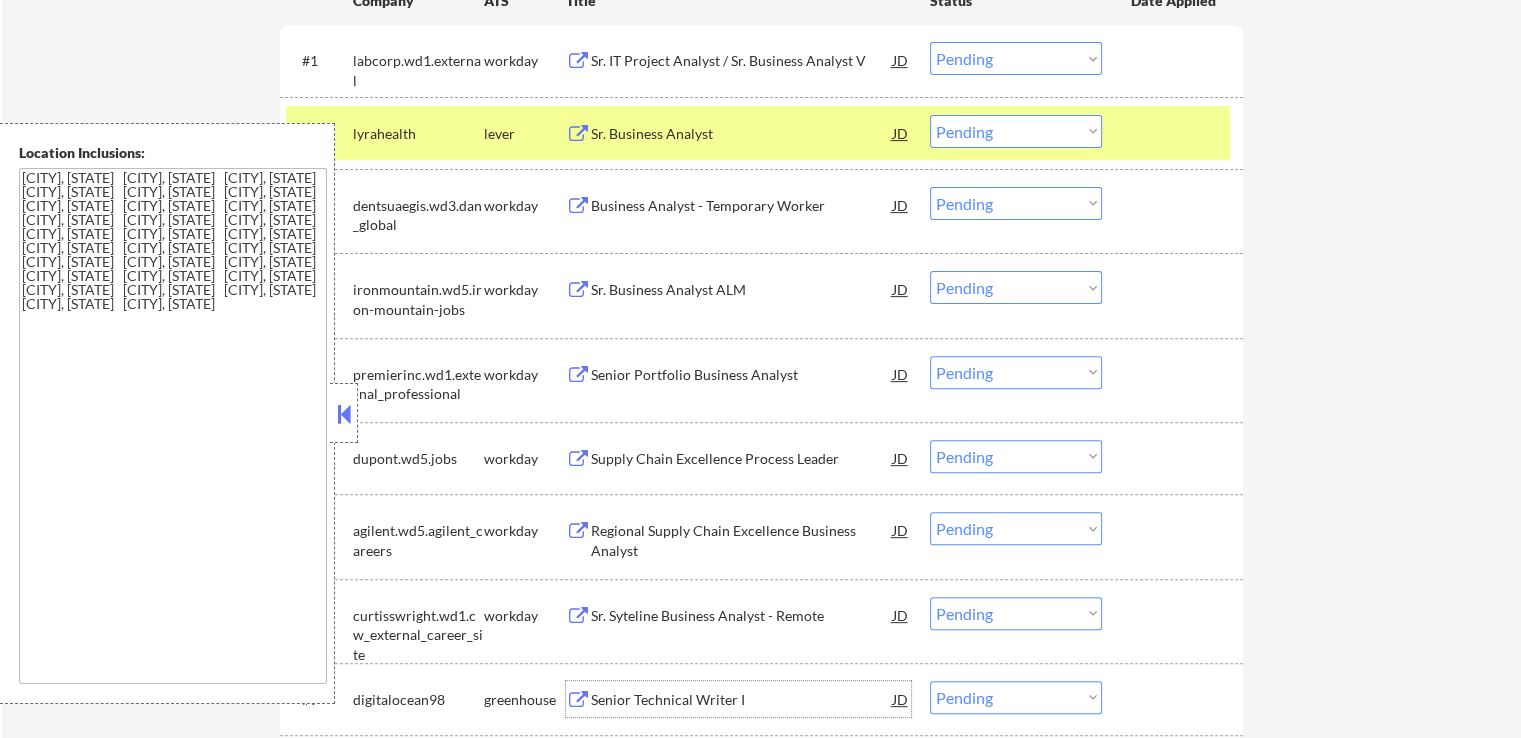 scroll, scrollTop: 600, scrollLeft: 0, axis: vertical 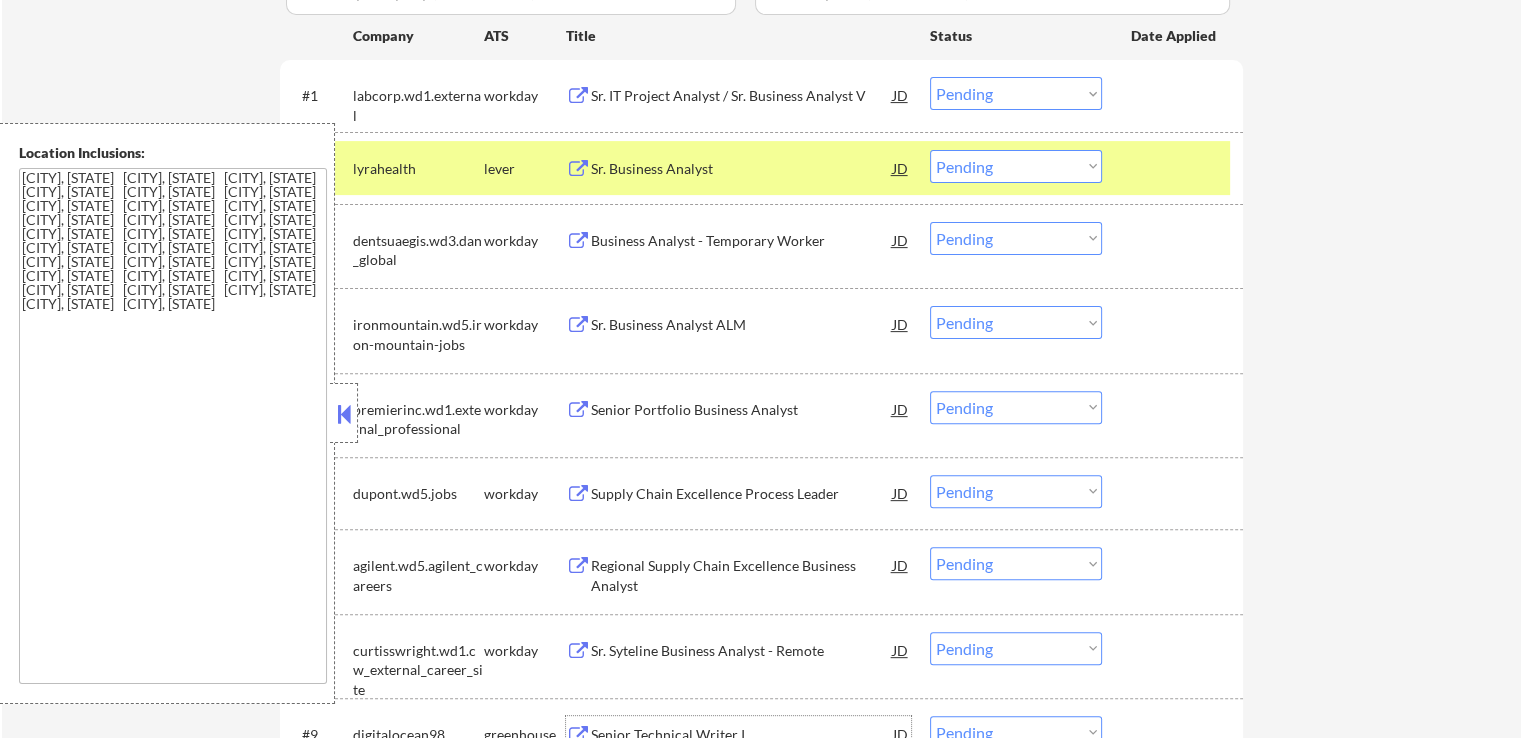 click on "Choose an option... Pending Applied Excluded (Questions) Excluded (Expired) Excluded (Location) Excluded (Bad Match) Excluded (Blocklist) Excluded (Salary) Excluded (Other)" at bounding box center [1016, 166] 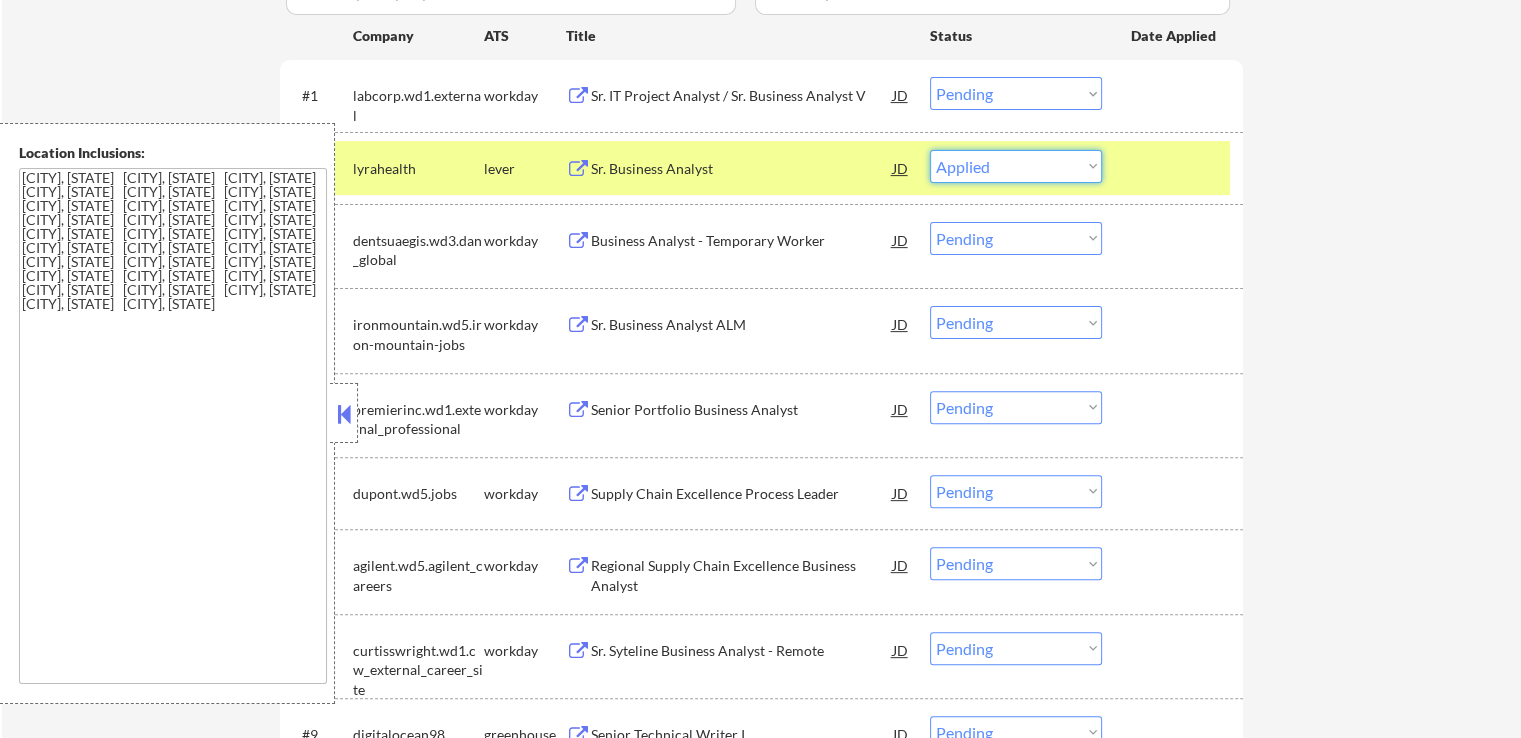 click on "Choose an option... Pending Applied Excluded (Questions) Excluded (Expired) Excluded (Location) Excluded (Bad Match) Excluded (Blocklist) Excluded (Salary) Excluded (Other)" at bounding box center [1016, 166] 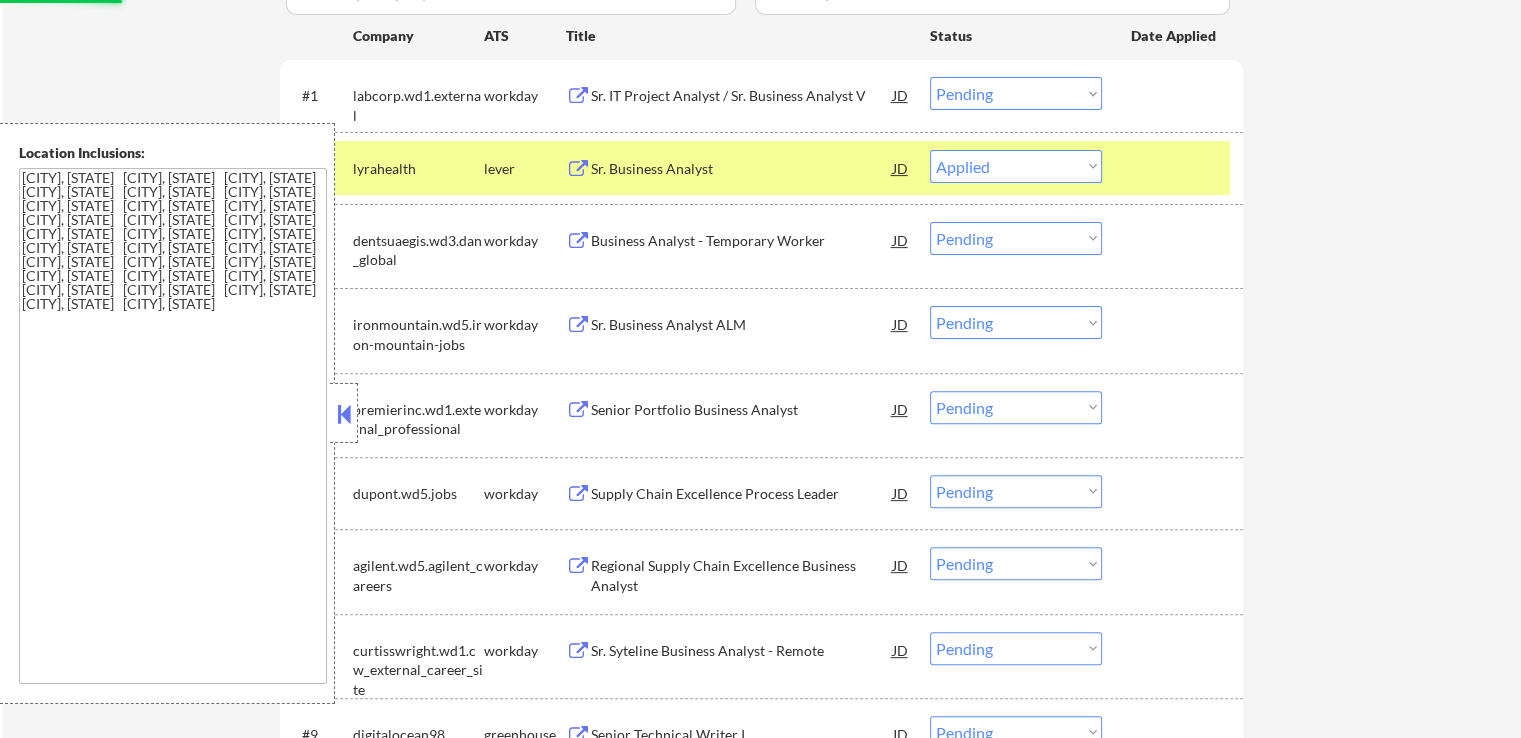 select on ""pending"" 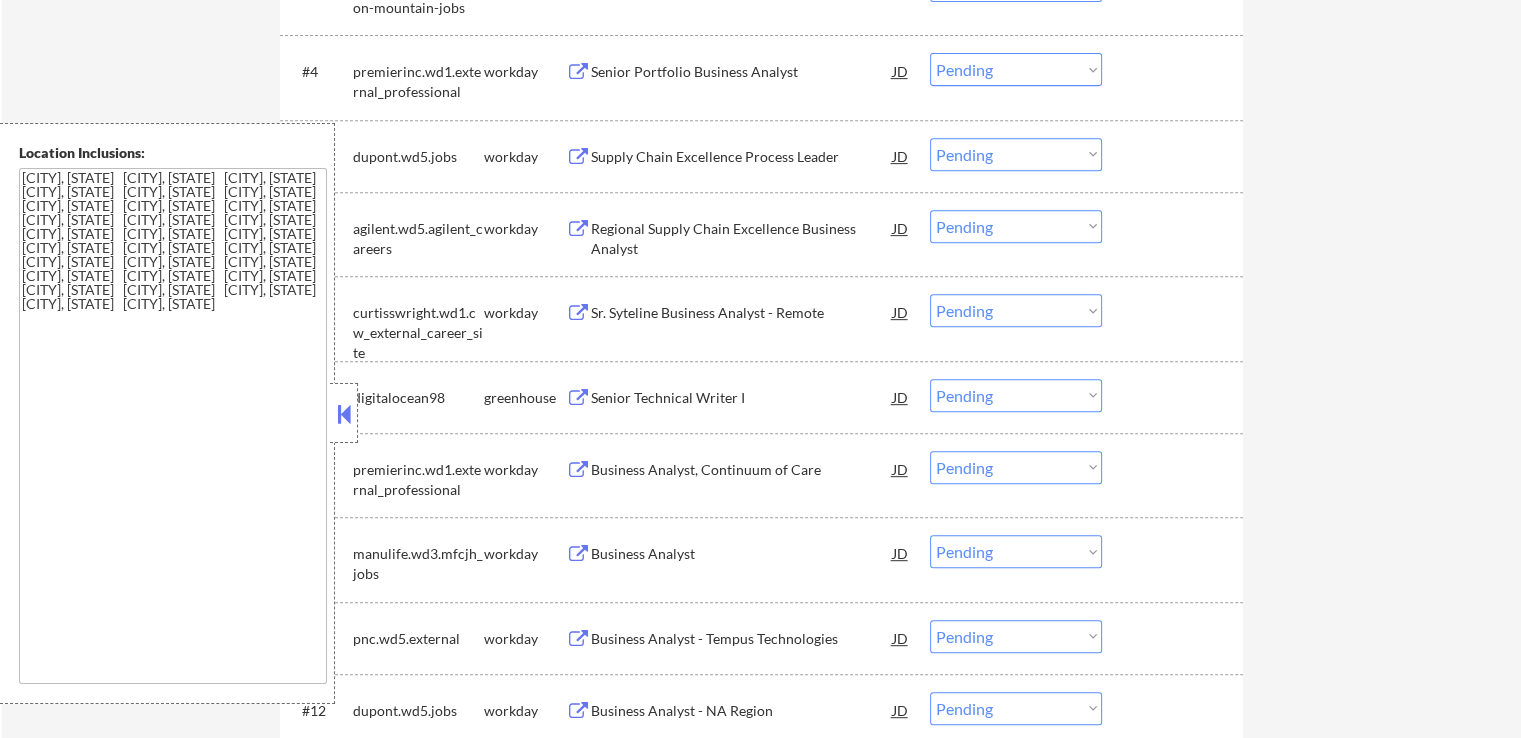 scroll, scrollTop: 900, scrollLeft: 0, axis: vertical 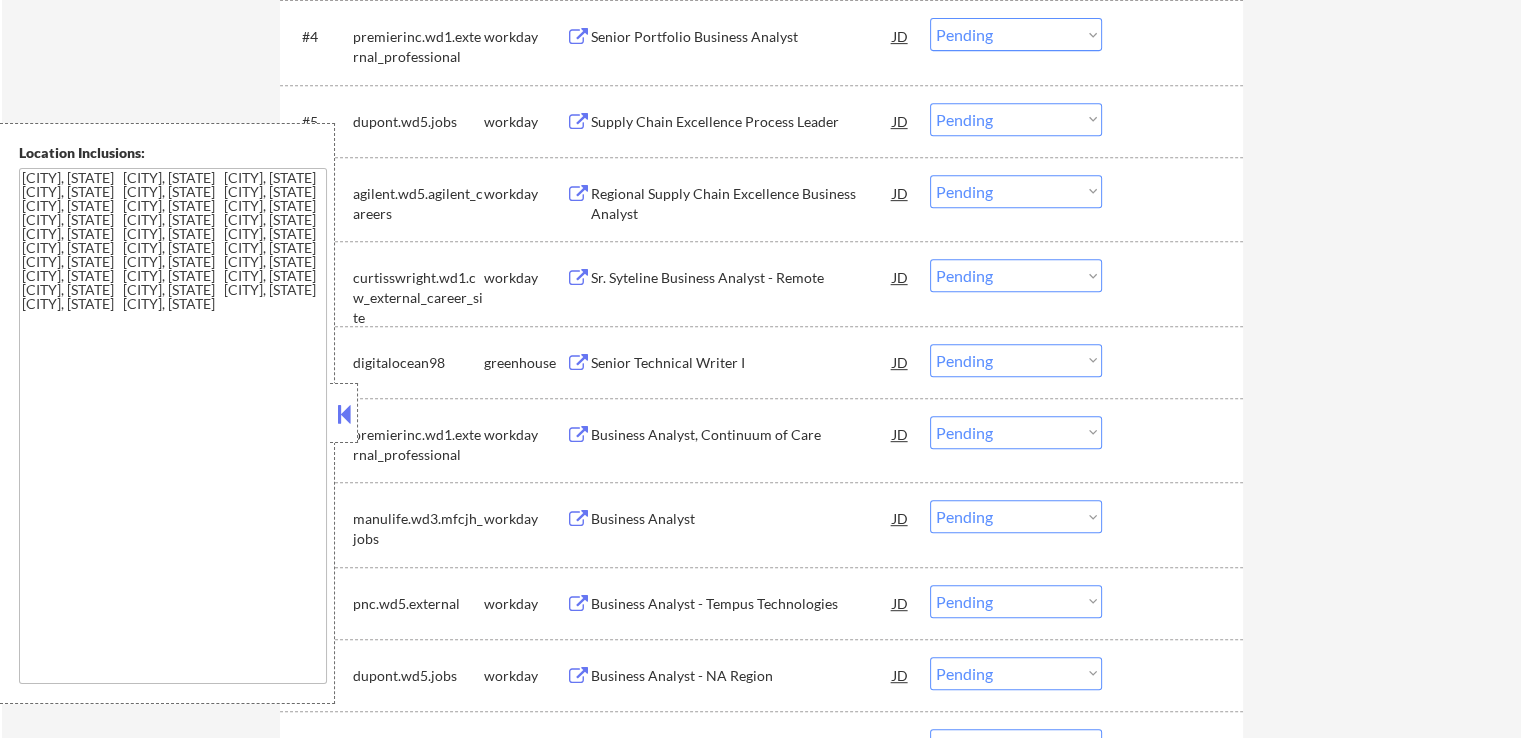 click on "Choose an option... Pending Applied Excluded (Questions) Excluded (Expired) Excluded (Location) Excluded (Bad Match) Excluded (Blocklist) Excluded (Salary) Excluded (Other)" at bounding box center [1016, 360] 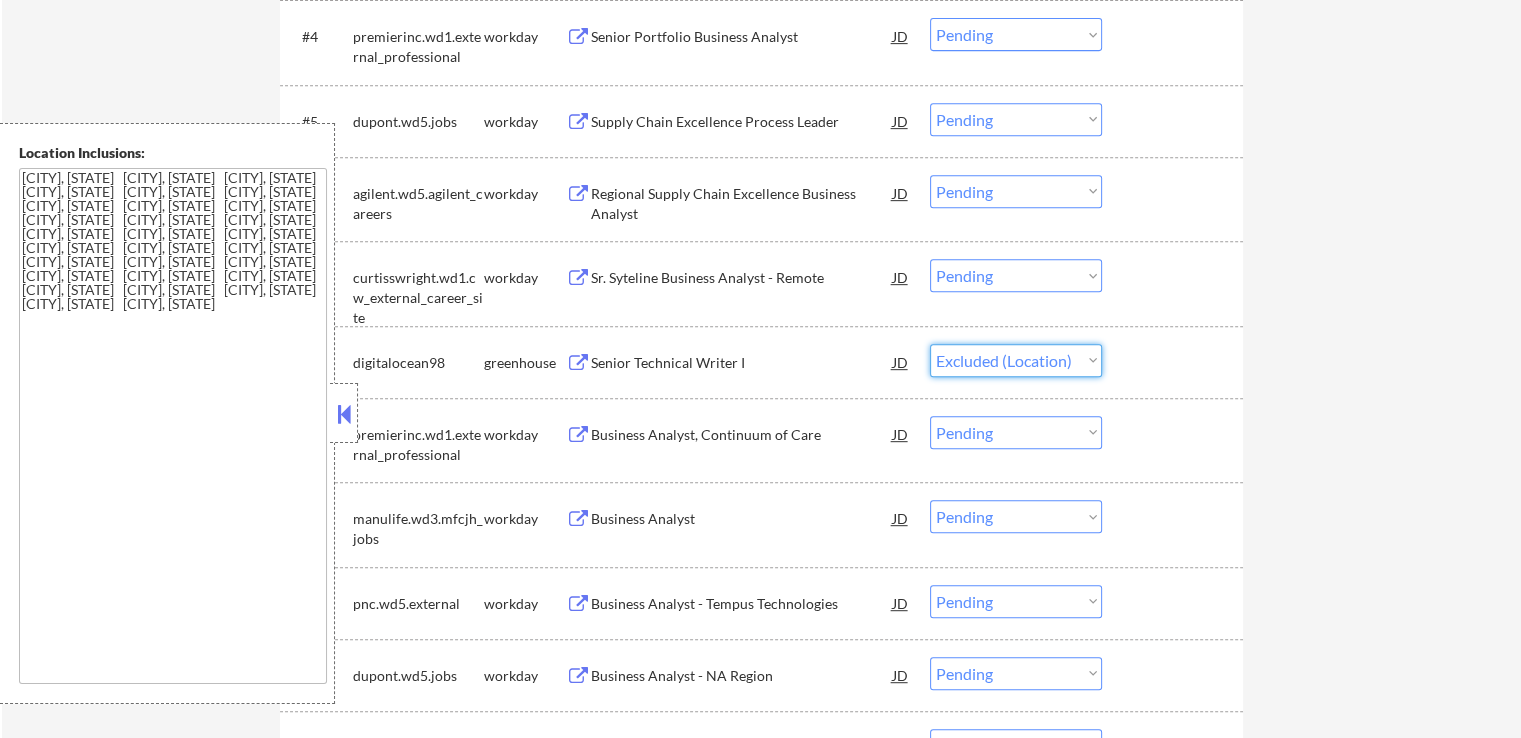 click on "Choose an option... Pending Applied Excluded (Questions) Excluded (Expired) Excluded (Location) Excluded (Bad Match) Excluded (Blocklist) Excluded (Salary) Excluded (Other)" at bounding box center (1016, 360) 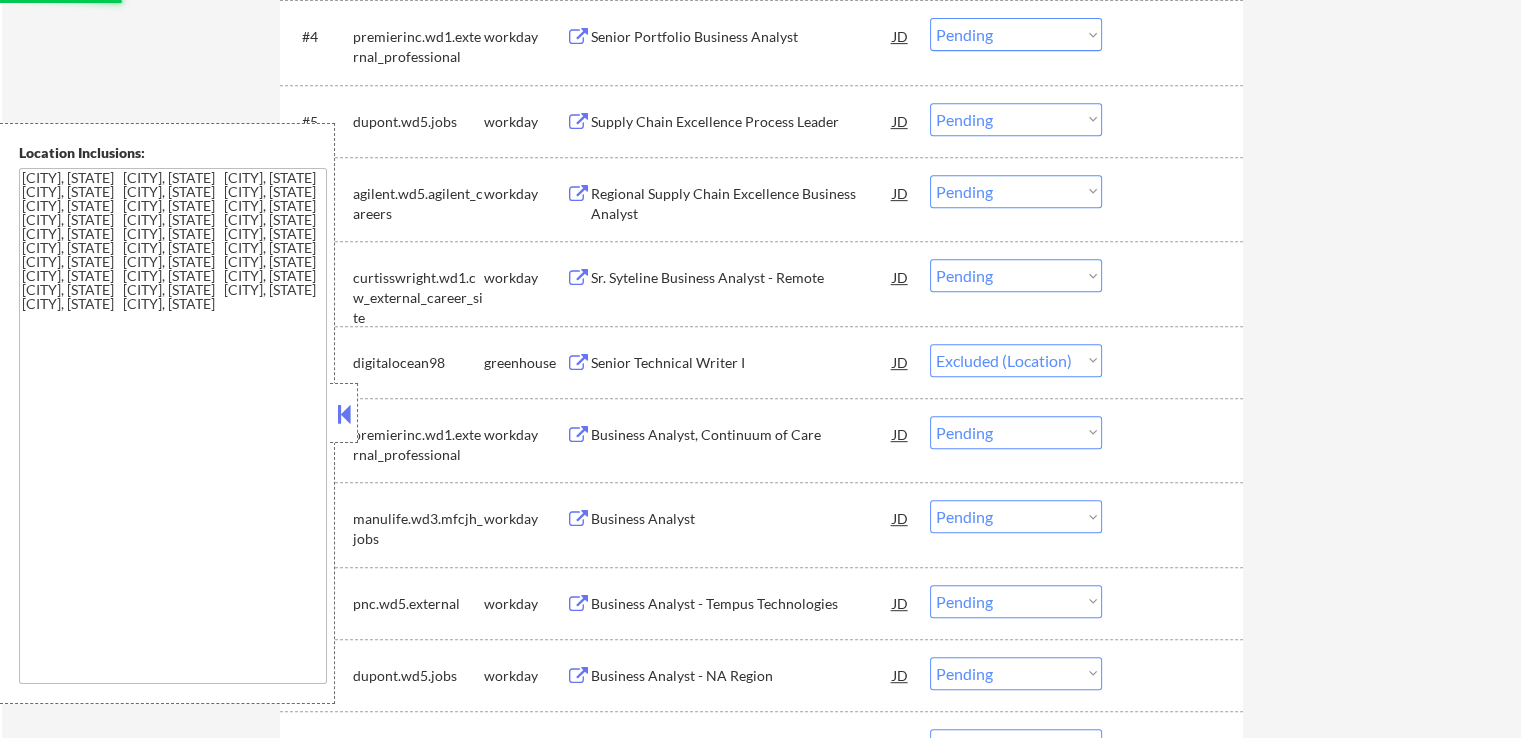 click on "← Return to /applysquad Mailslurp Inbox Job Search Builder [FIRST] [LAST] User Email:  hi@[EXAMPLE.COM] Application Email:  hi@[EXAMPLE.COM] Mailslurp Email:  jayson.verdibello@[EXAMPLE.COM] LinkedIn:   https://www.linkedin.com/in/jaysonv/
Phone:  [PHONE] Current Location:  [CITY], [STATE] Applies:  155 sent / 200 bought Internal Notes Now has 3 resumes!
Resume #1: tech writer
Resume #2: business analyst/process analyst
Resume #3: project manager (sending over slack)
- EF 6/11 Can work in country of residence?:  yes Squad Notes Minimum salary:  $120,000 Will need Visa to work in that country now/future?:   no Download Resume Variation 1 Add a Job Manually Download Resume Variation 2 [FIRST] Applications Pending (31) Excluded (268) Applied (156) All (455) View All Results Back 1 / 1
Next Company ATS Title Status Date Applied #1 labcorp.wd1.external workday Sr. IT Project Analyst / Sr. Business Analyst V JD warning_amber Choose an option... Pending Applied Excluded (Questions) success #2 JD" at bounding box center [761, 749] 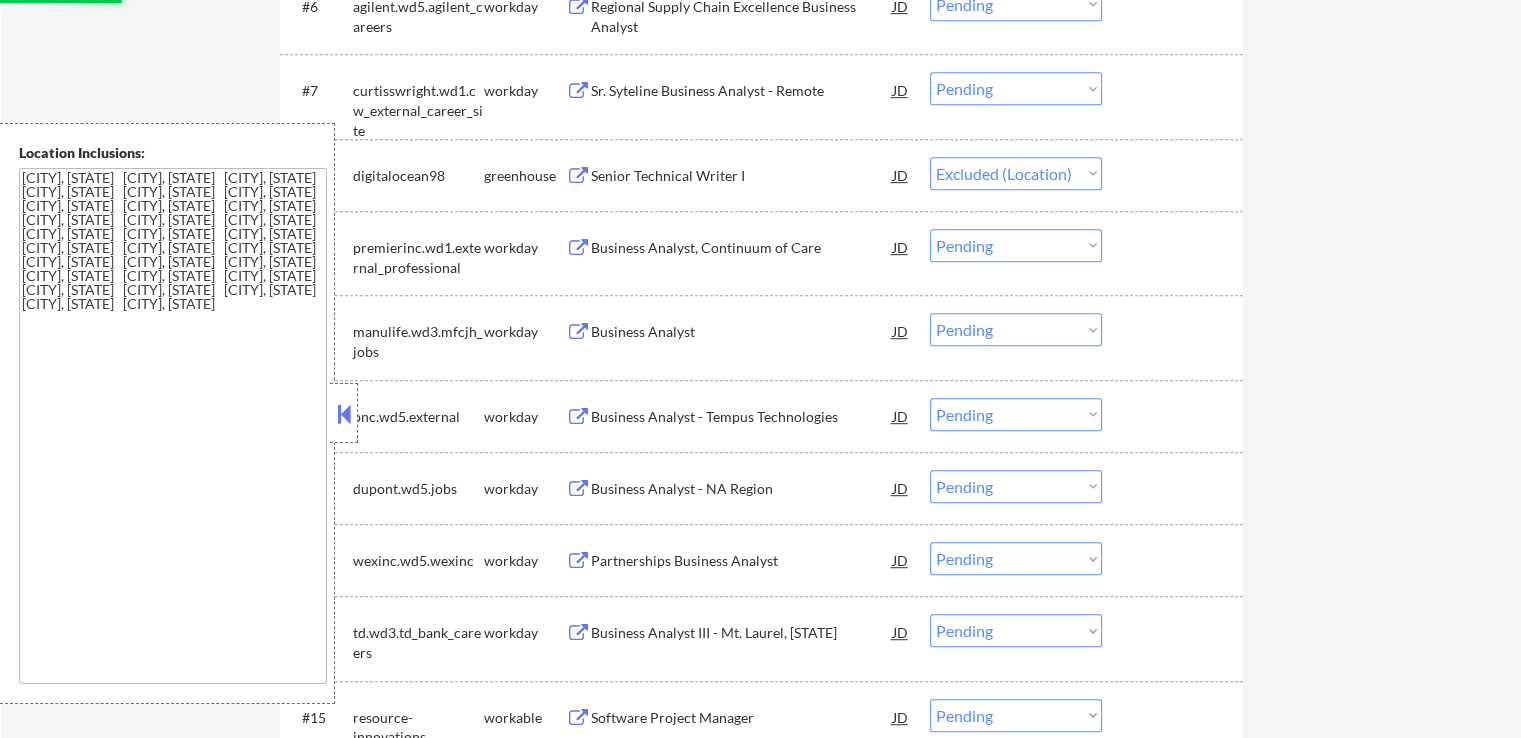 scroll, scrollTop: 1100, scrollLeft: 0, axis: vertical 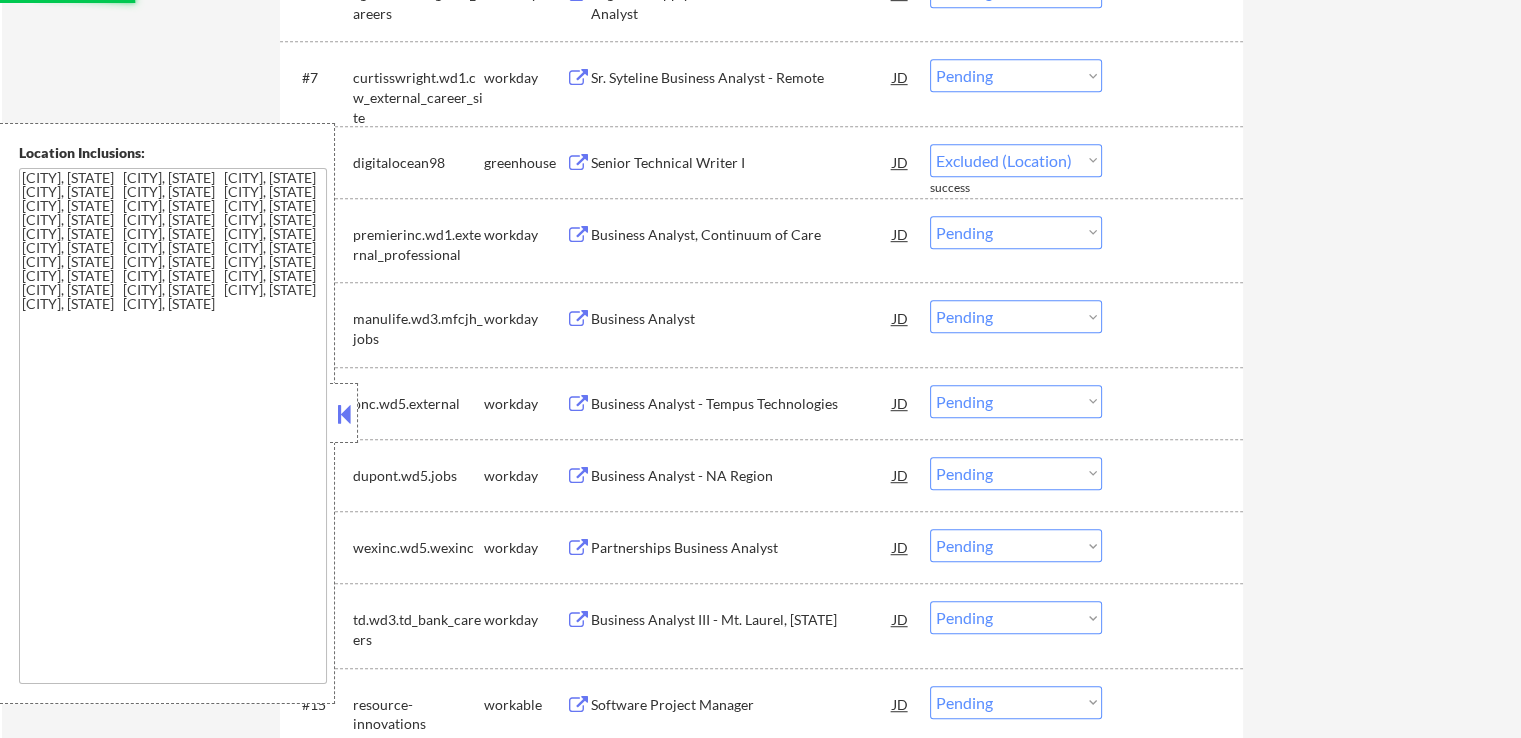 select on ""pending"" 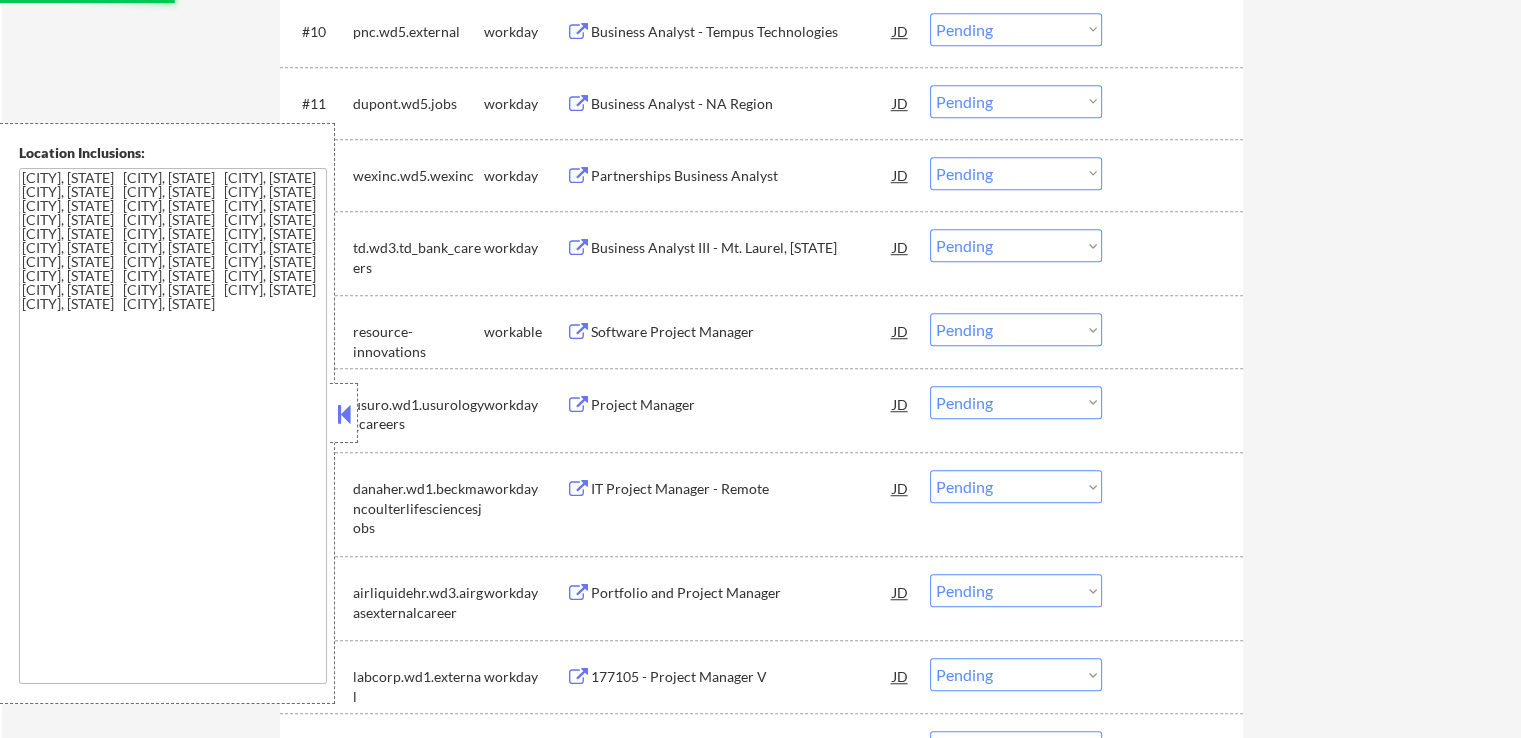 scroll, scrollTop: 1600, scrollLeft: 0, axis: vertical 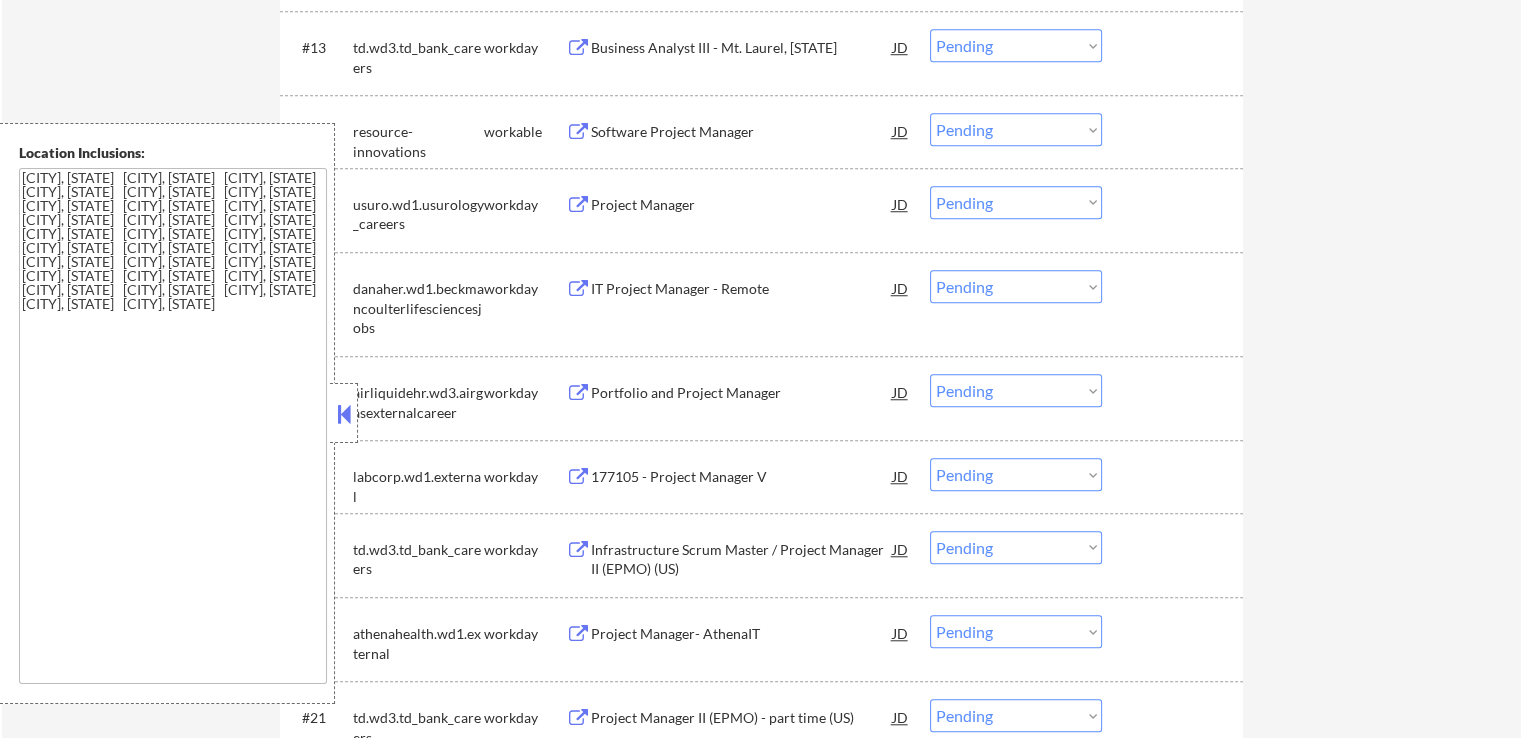 click on "Software Project Manager" at bounding box center (742, 132) 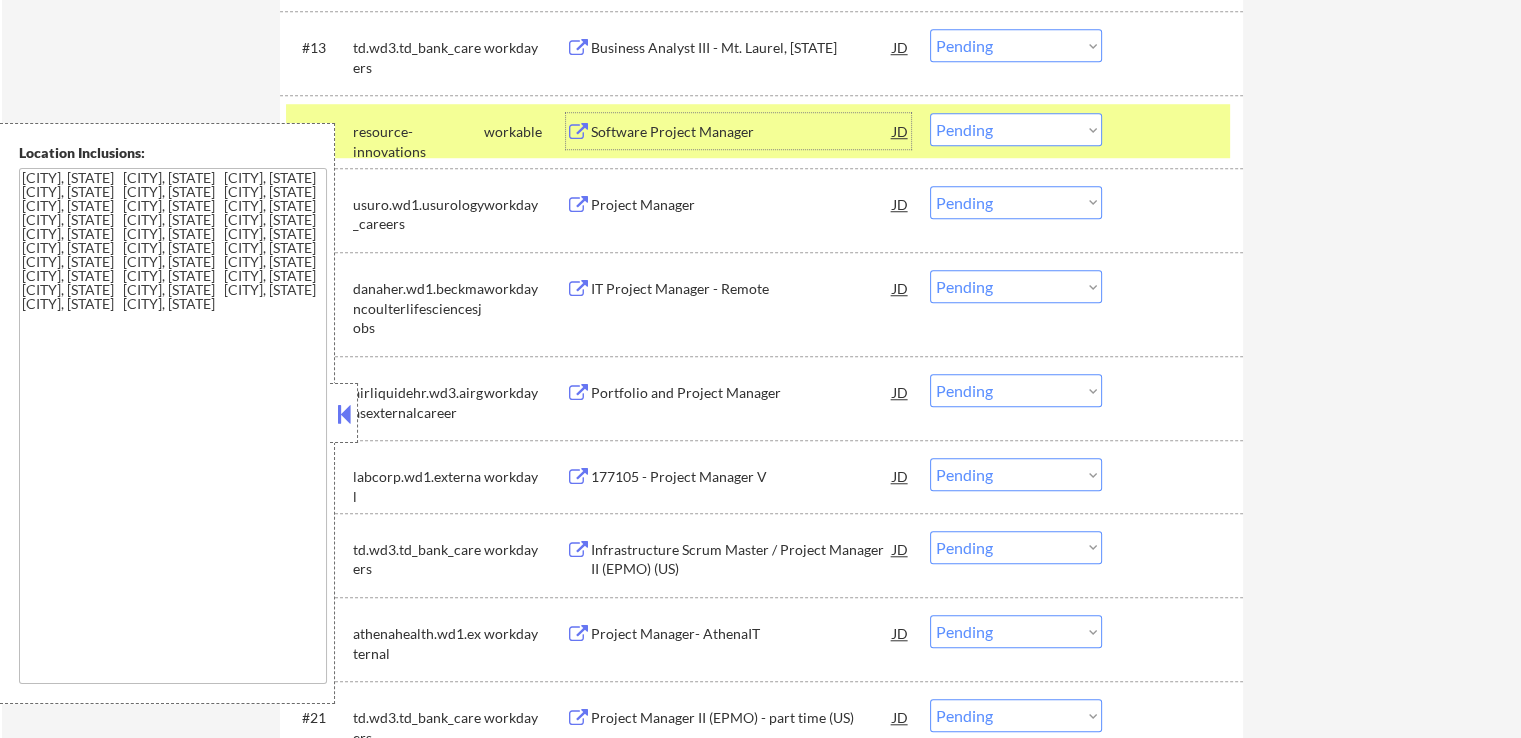 click on "Choose an option... Pending Applied Excluded (Questions) Excluded (Expired) Excluded (Location) Excluded (Bad Match) Excluded (Blocklist) Excluded (Salary) Excluded (Other)" at bounding box center (1016, 129) 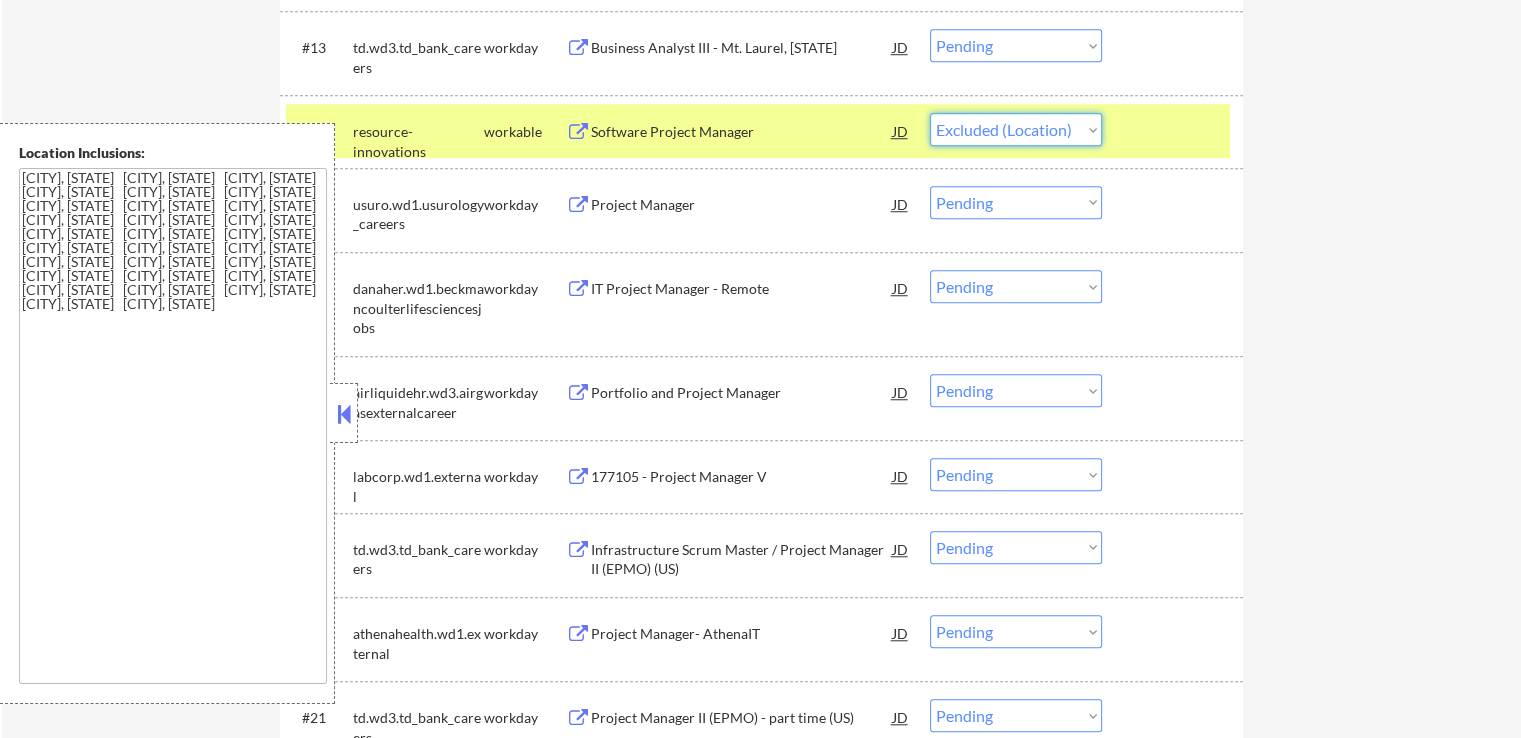 click on "Choose an option... Pending Applied Excluded (Questions) Excluded (Expired) Excluded (Location) Excluded (Bad Match) Excluded (Blocklist) Excluded (Salary) Excluded (Other)" at bounding box center (1016, 129) 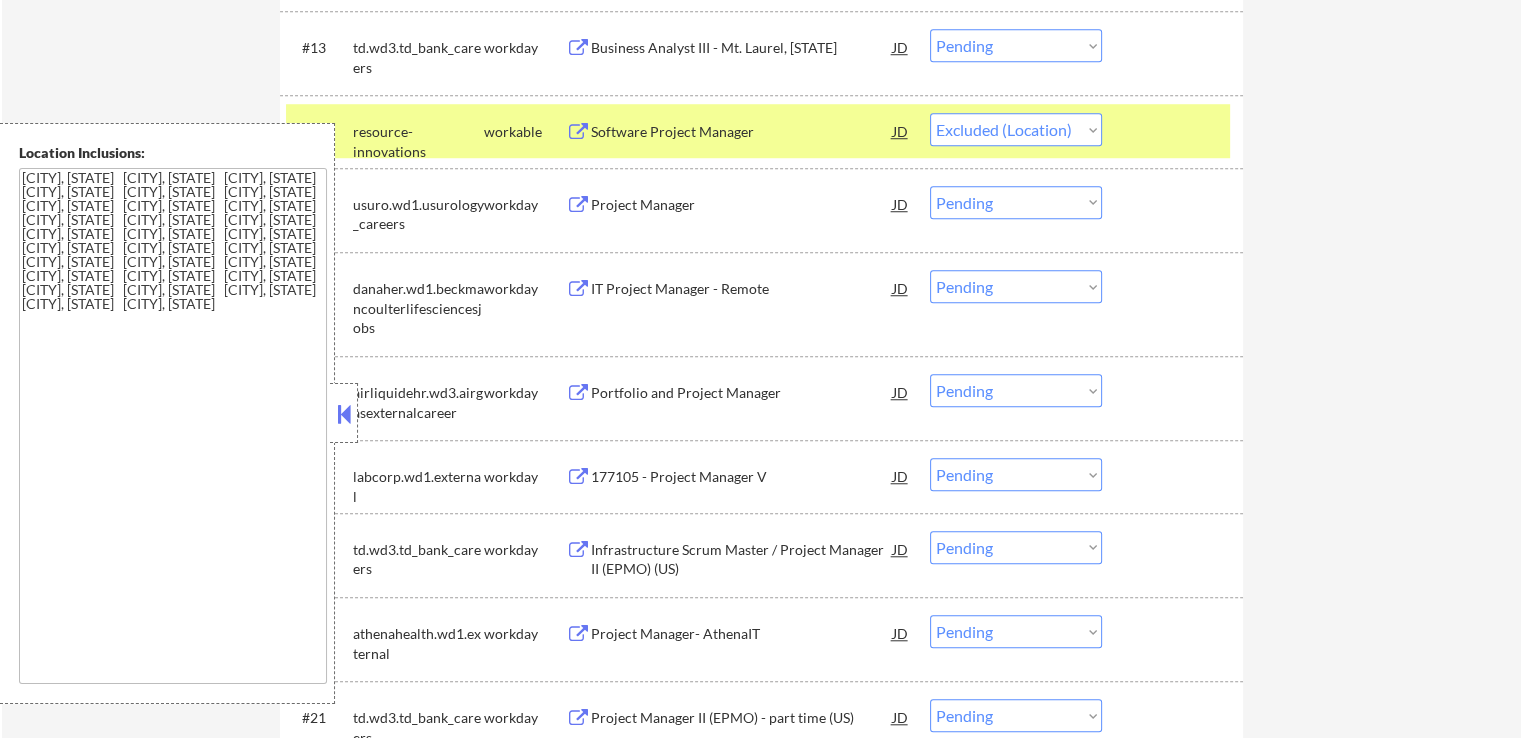 click on "#15 usuro.wd1.usurology_careers workday Project Manager JD warning_amber Choose an option... Pending Applied Excluded (Questions) Excluded (Expired) Excluded (Location) Excluded (Bad Match) Excluded (Blocklist) Excluded (Salary) Excluded (Other) success" at bounding box center (761, 210) 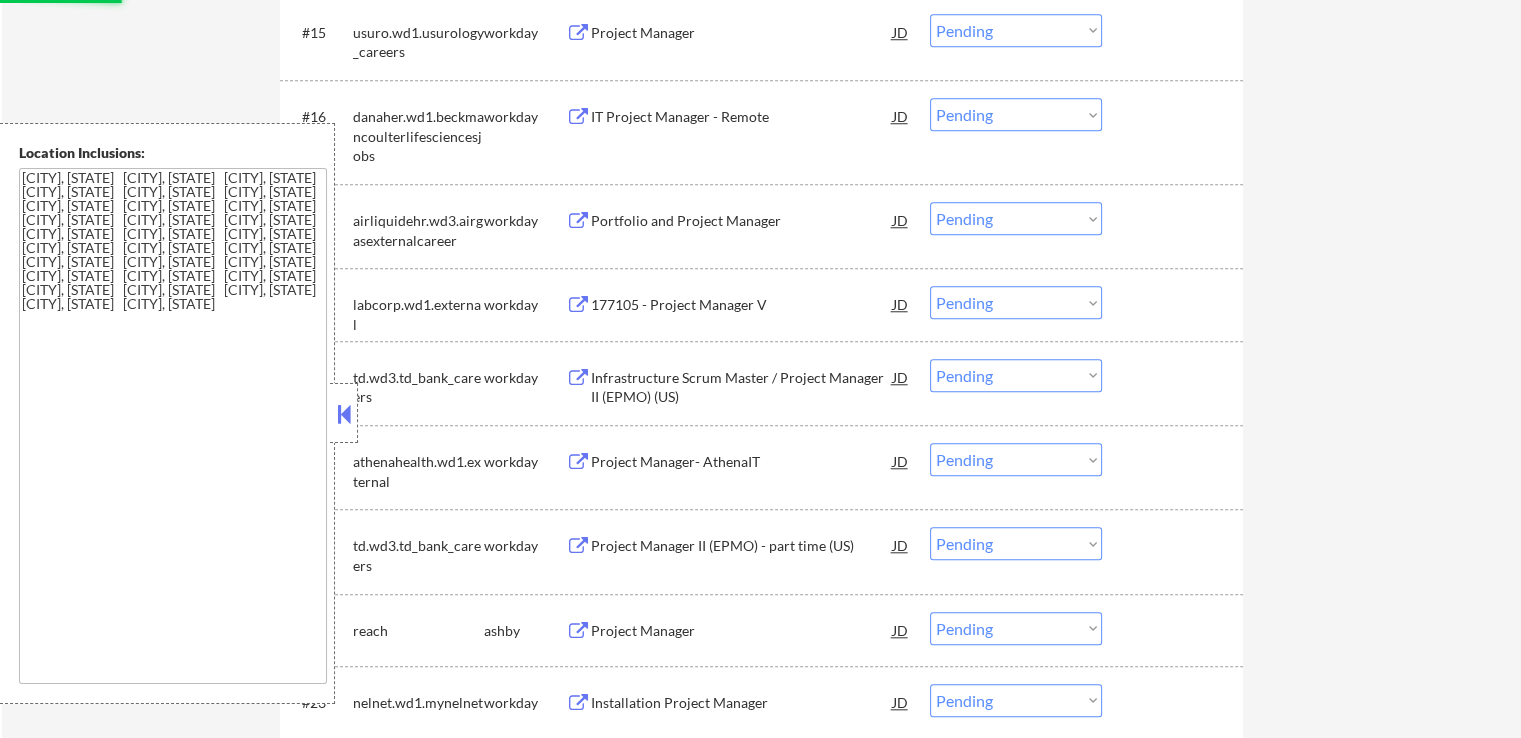 scroll, scrollTop: 1800, scrollLeft: 0, axis: vertical 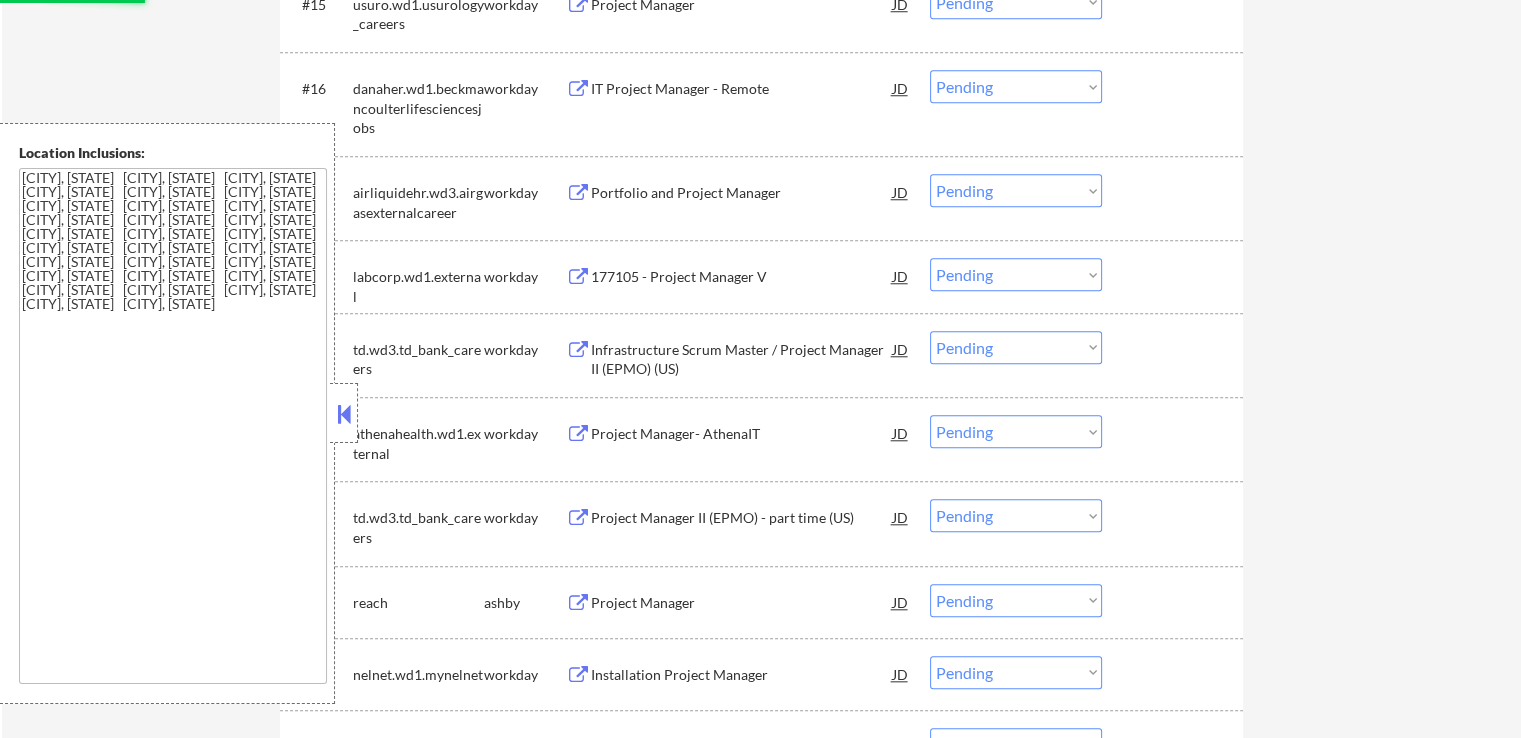select on ""pending"" 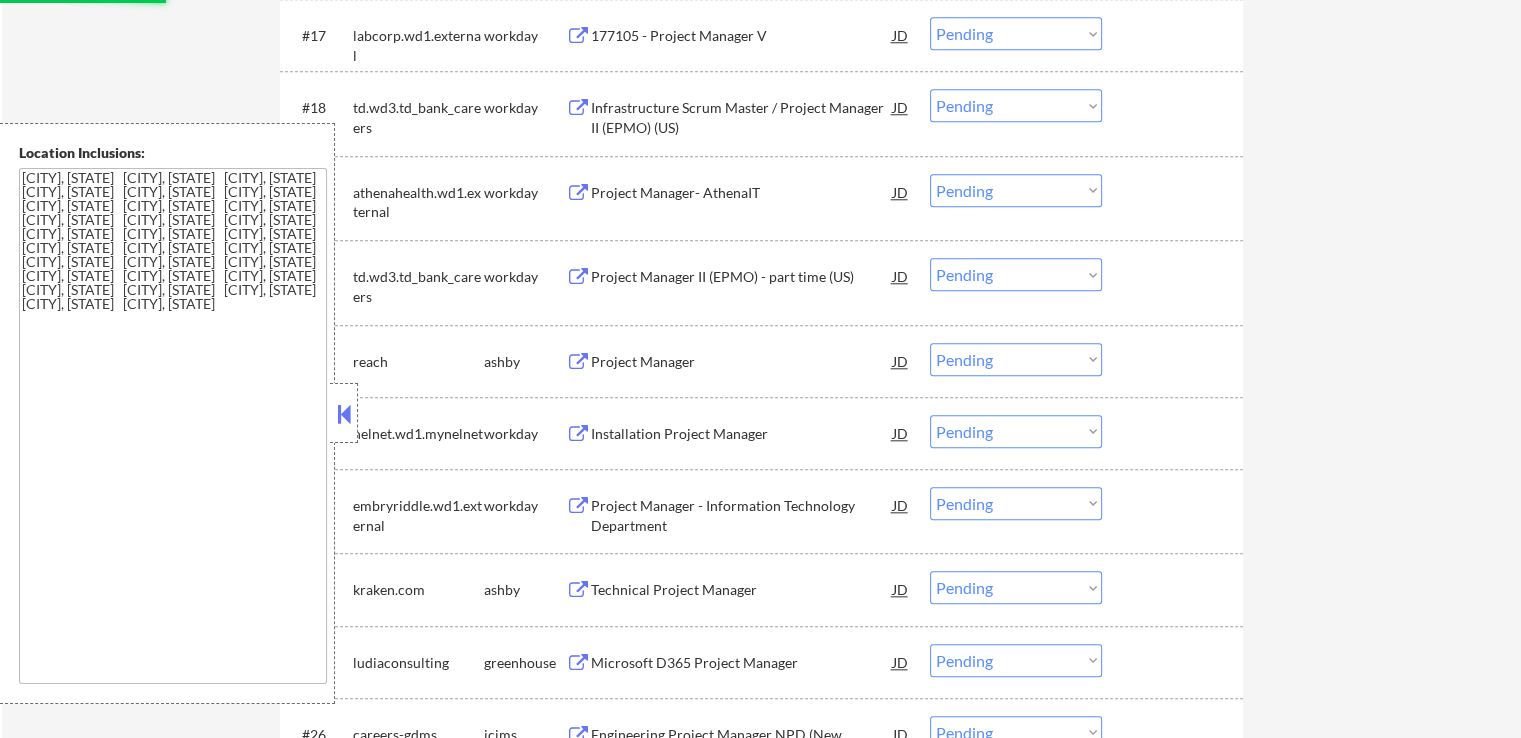 scroll, scrollTop: 2000, scrollLeft: 0, axis: vertical 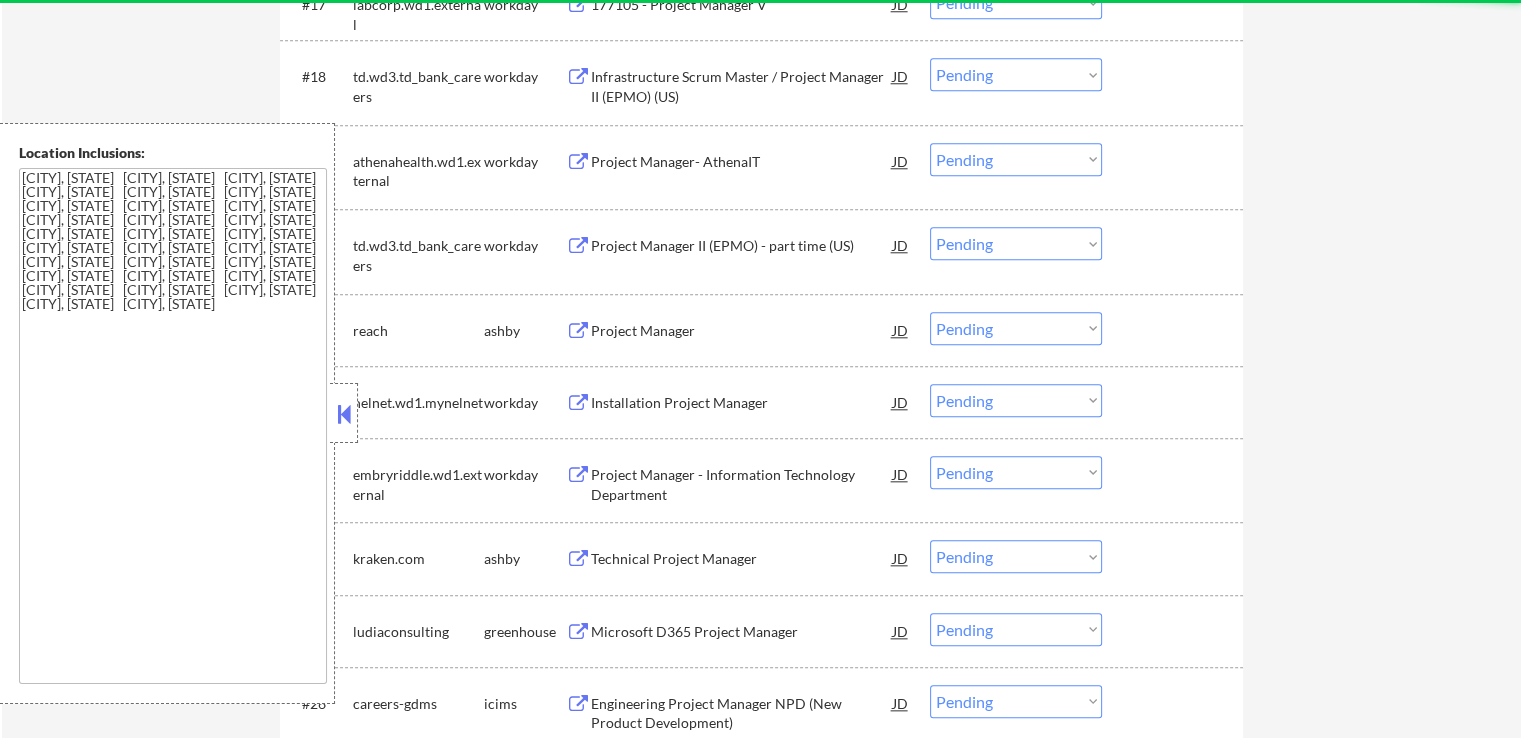 click on "Project Manager" at bounding box center (742, 331) 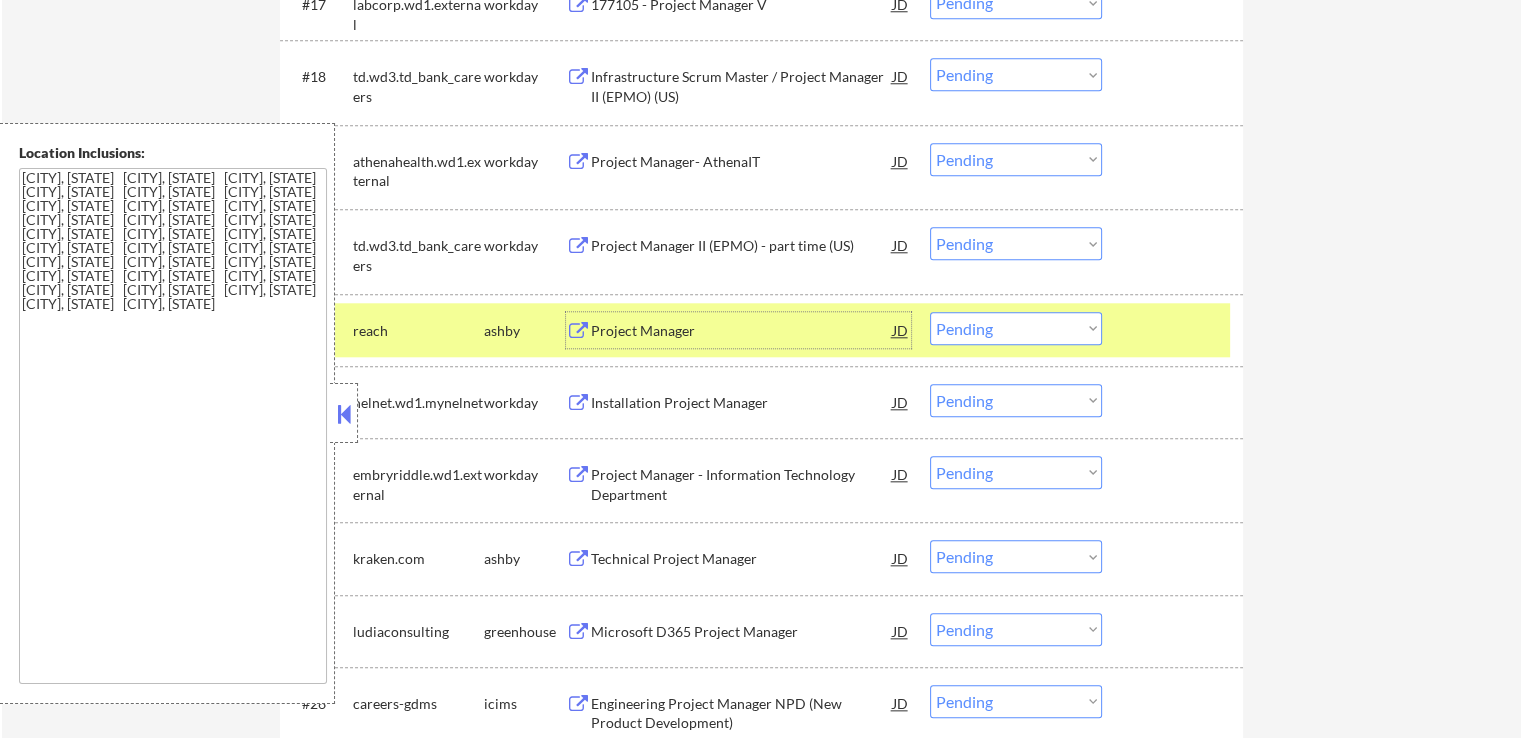 drag, startPoint x: 984, startPoint y: 322, endPoint x: 984, endPoint y: 336, distance: 14 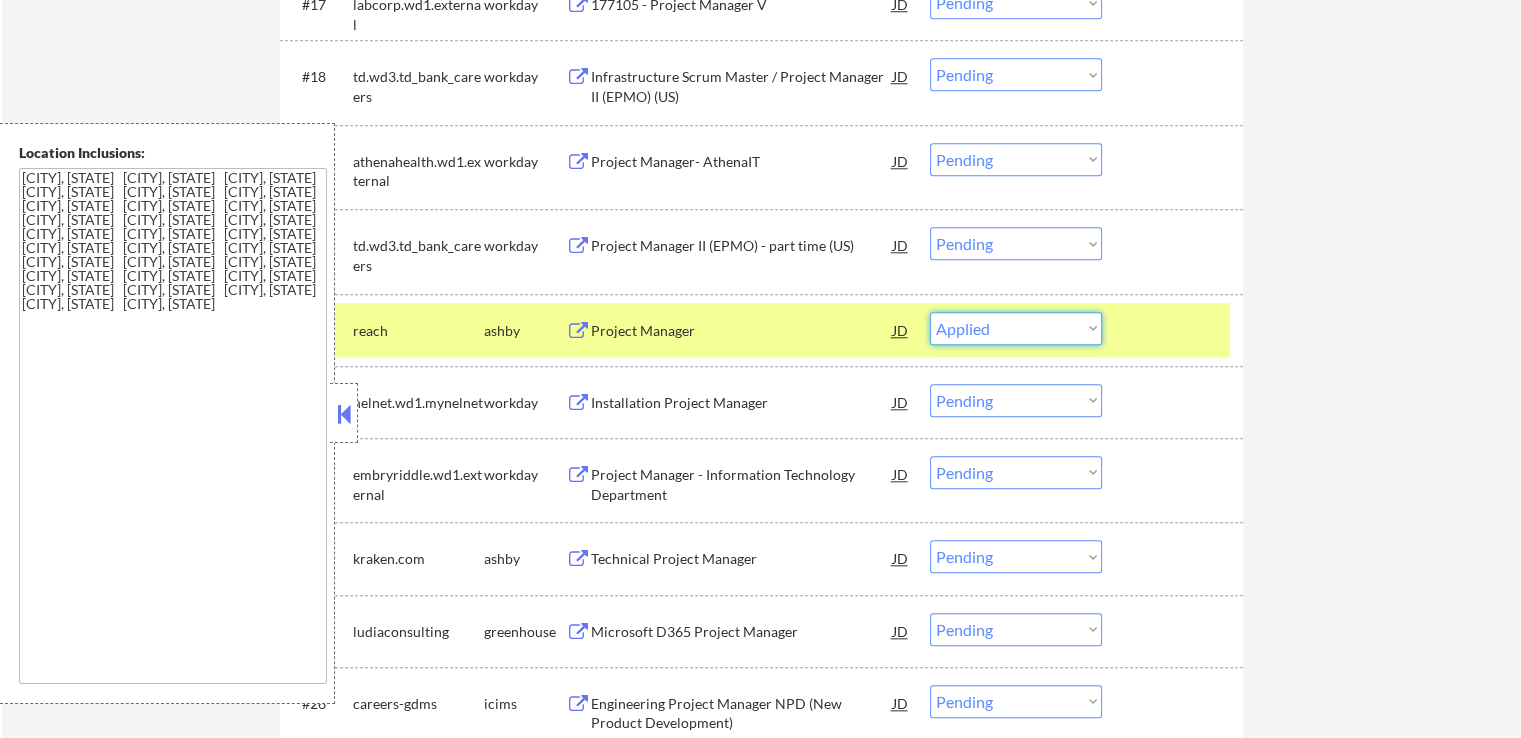 click on "Choose an option... Pending Applied Excluded (Questions) Excluded (Expired) Excluded (Location) Excluded (Bad Match) Excluded (Blocklist) Excluded (Salary) Excluded (Other)" at bounding box center (1016, 328) 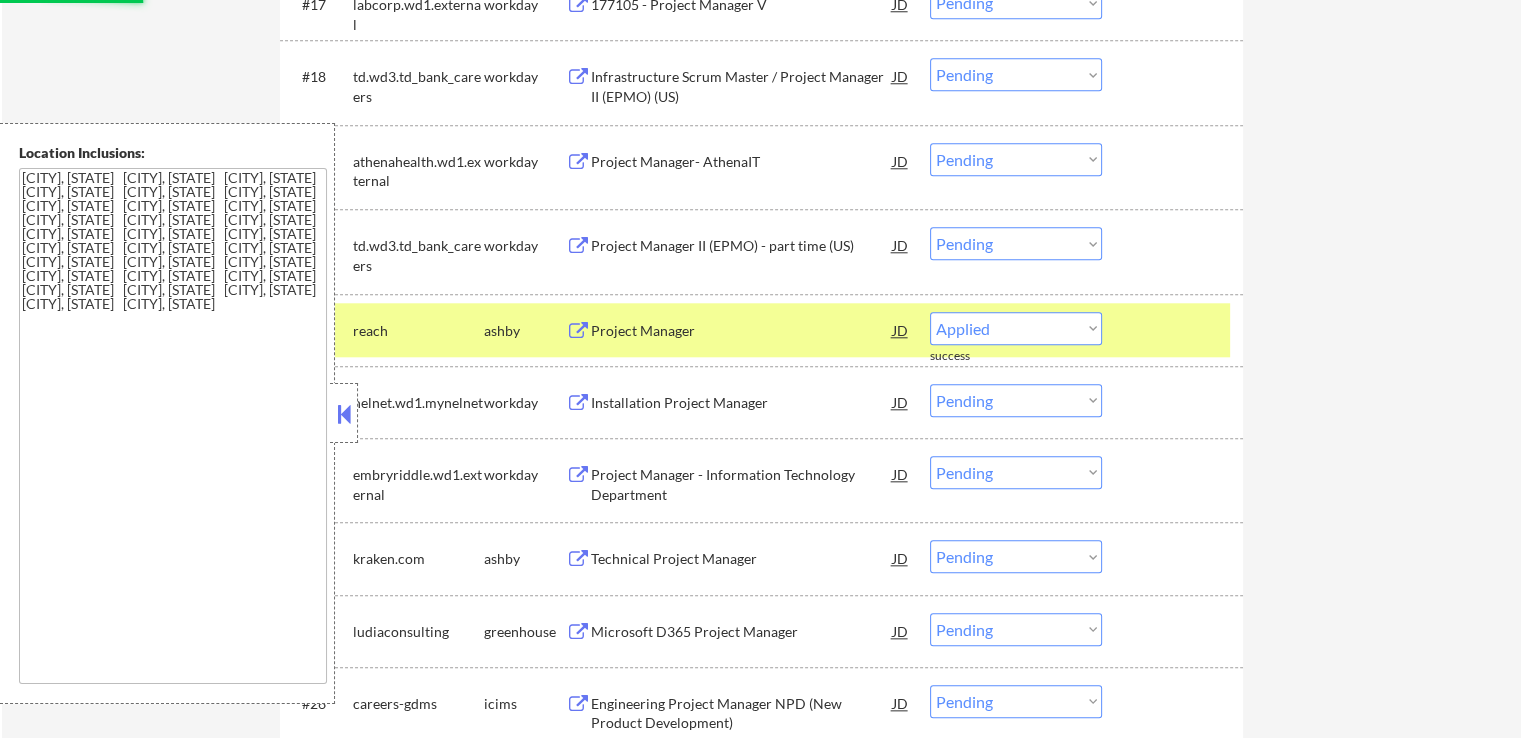 select on ""pending"" 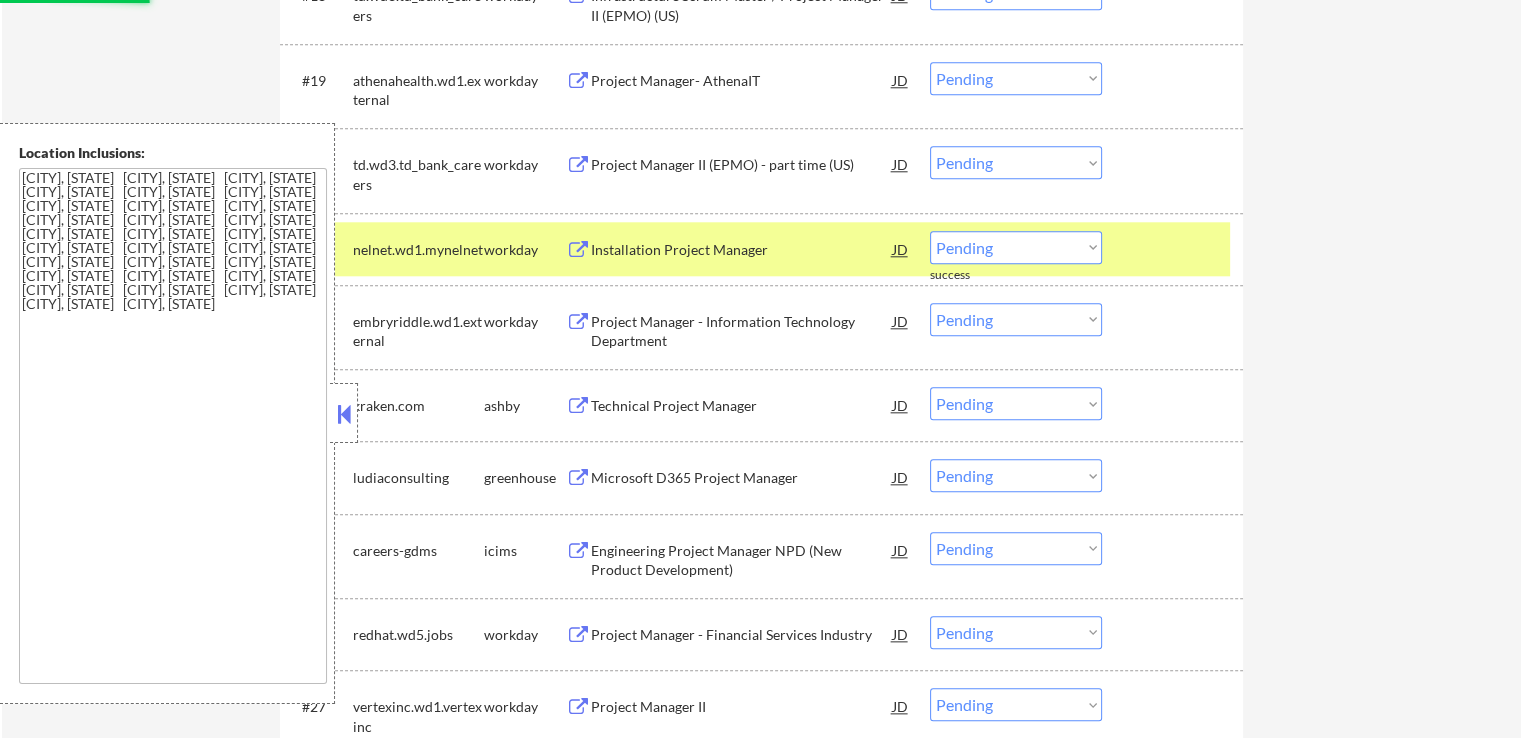scroll, scrollTop: 2200, scrollLeft: 0, axis: vertical 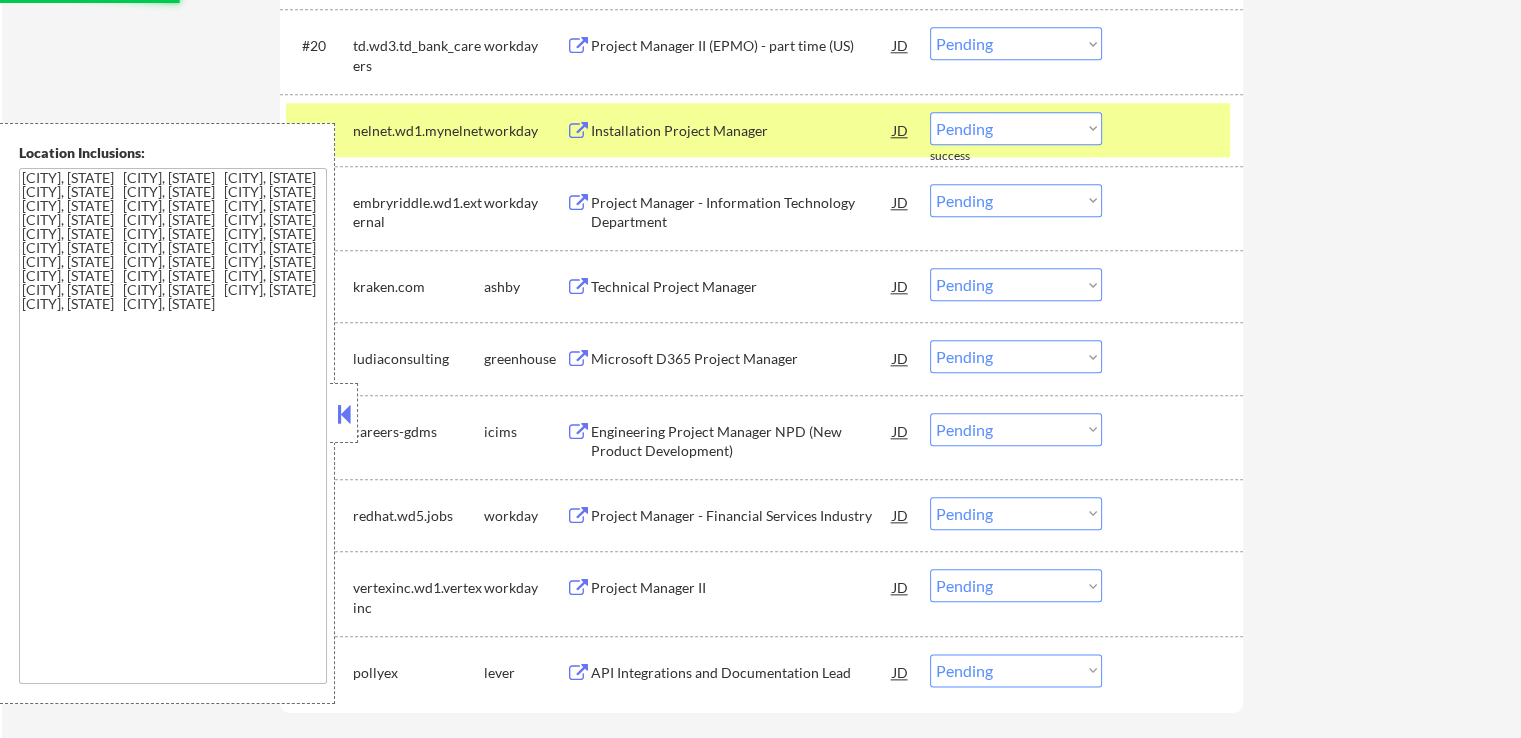 click on "Technical Project Manager" at bounding box center [742, 287] 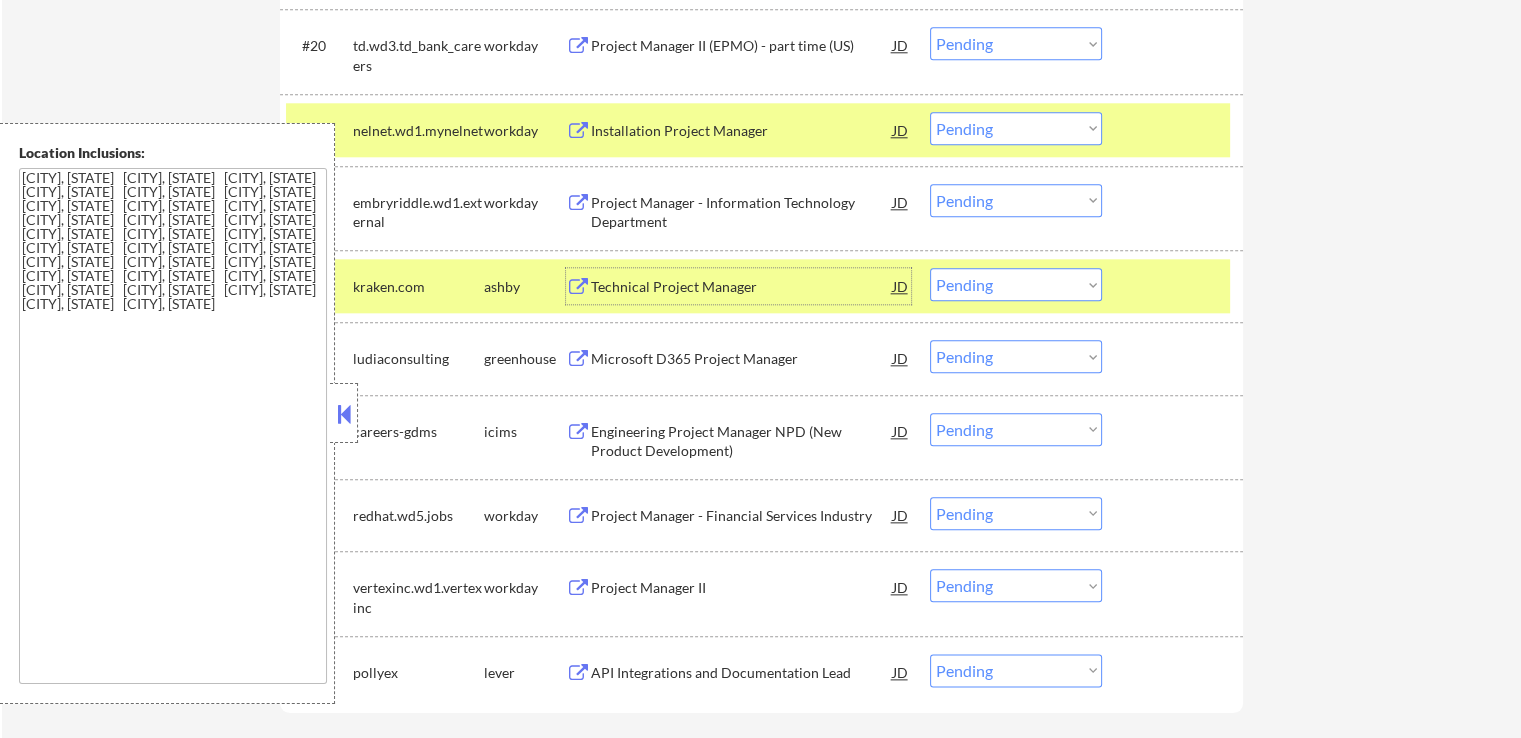 drag, startPoint x: 991, startPoint y: 285, endPoint x: 1011, endPoint y: 297, distance: 23.323807 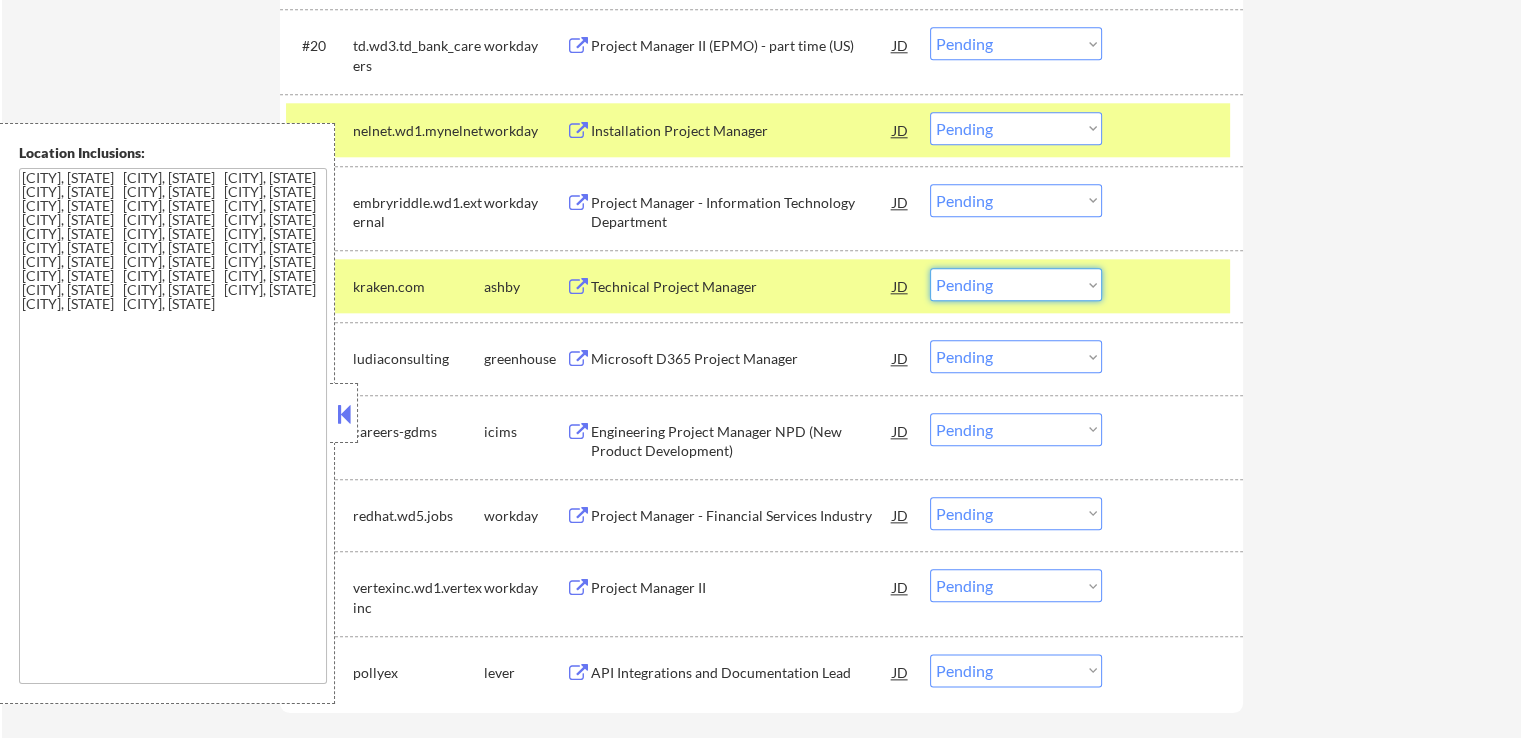 click on "Choose an option... Pending Applied Excluded (Questions) Excluded (Expired) Excluded (Location) Excluded (Bad Match) Excluded (Blocklist) Excluded (Salary) Excluded (Other)" at bounding box center [1016, 284] 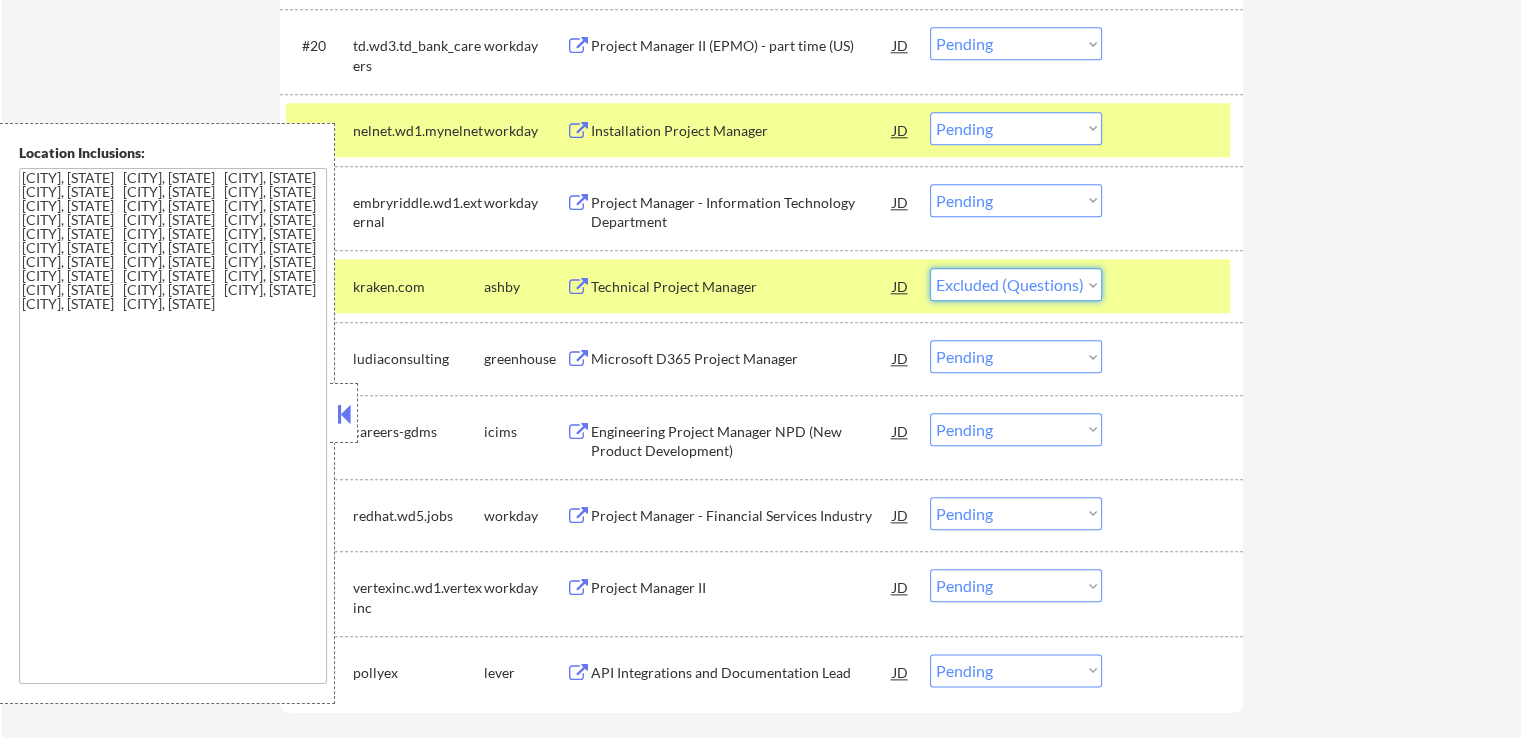 click on "Choose an option... Pending Applied Excluded (Questions) Excluded (Expired) Excluded (Location) Excluded (Bad Match) Excluded (Blocklist) Excluded (Salary) Excluded (Other)" at bounding box center (1016, 284) 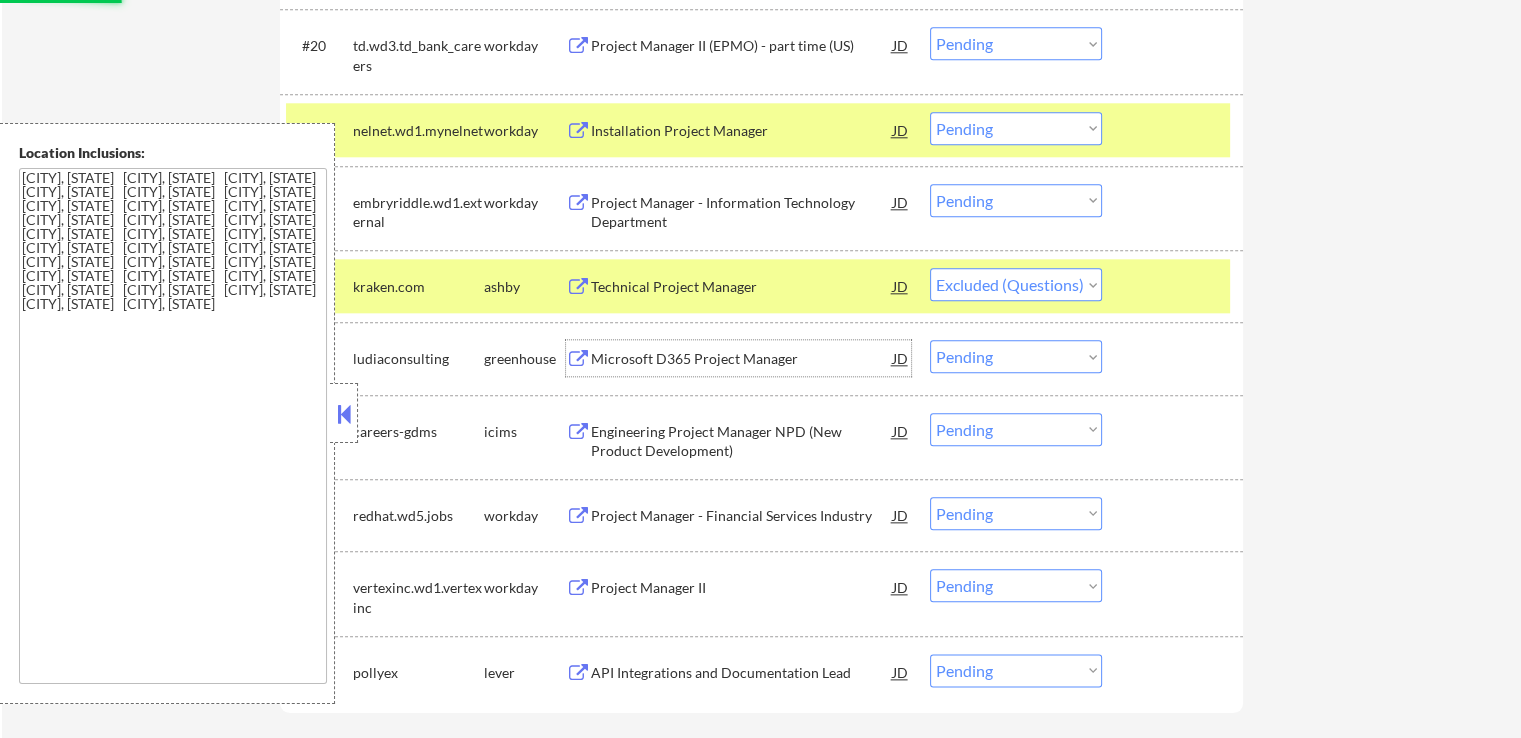 click on "Microsoft D365 Project Manager" at bounding box center [742, 358] 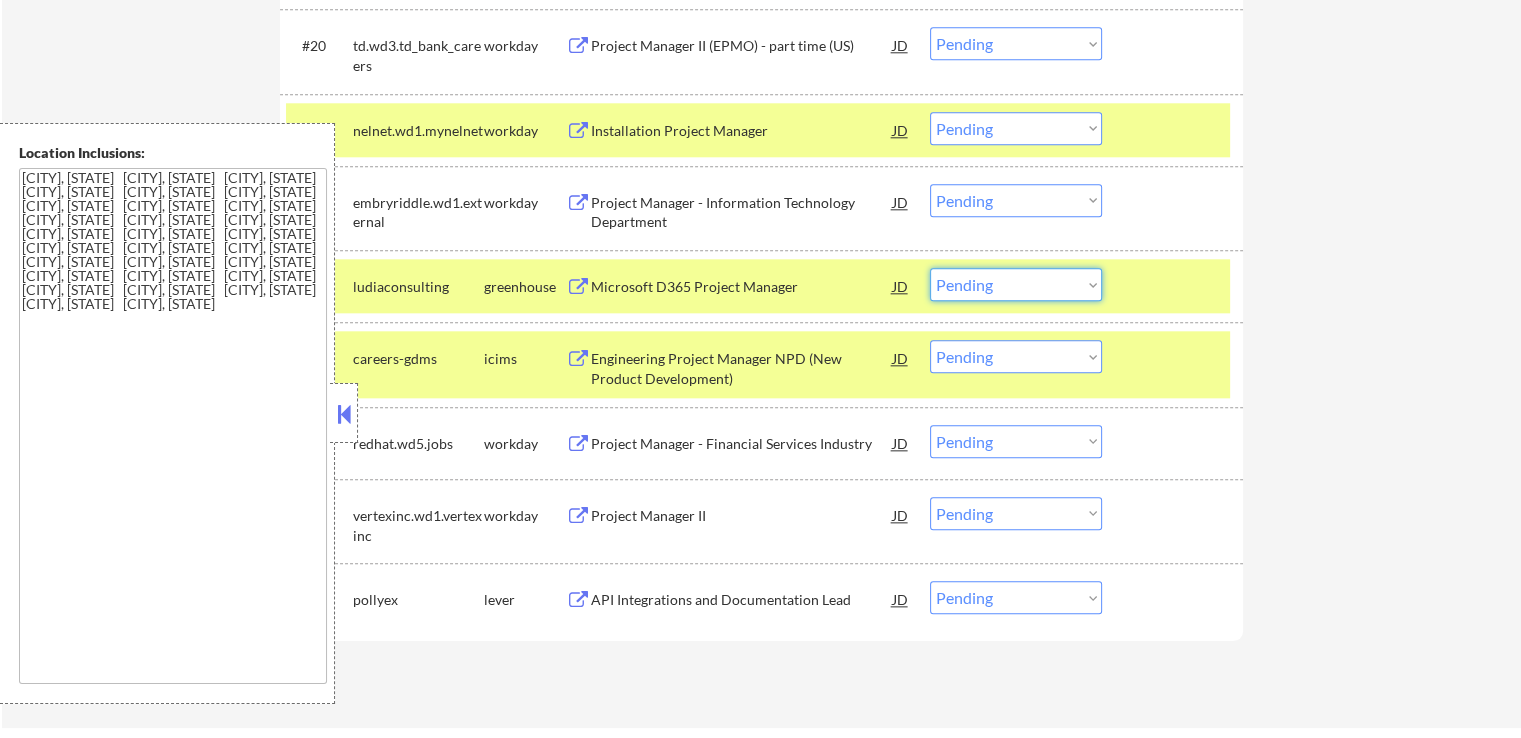 click on "Choose an option... Pending Applied Excluded (Questions) Excluded (Expired) Excluded (Location) Excluded (Bad Match) Excluded (Blocklist) Excluded (Salary) Excluded (Other)" at bounding box center [1016, 284] 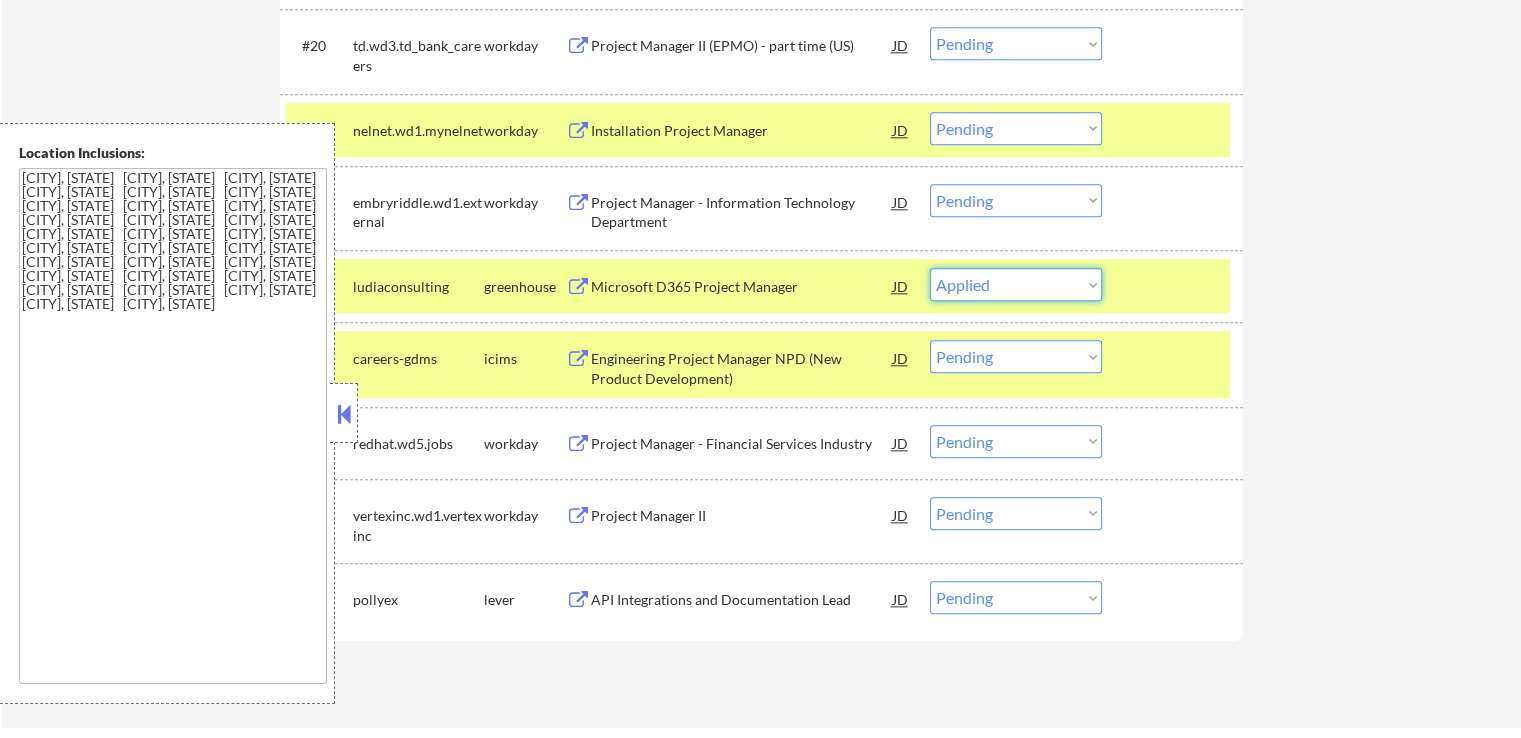 click on "Choose an option... Pending Applied Excluded (Questions) Excluded (Expired) Excluded (Location) Excluded (Bad Match) Excluded (Blocklist) Excluded (Salary) Excluded (Other)" at bounding box center (1016, 284) 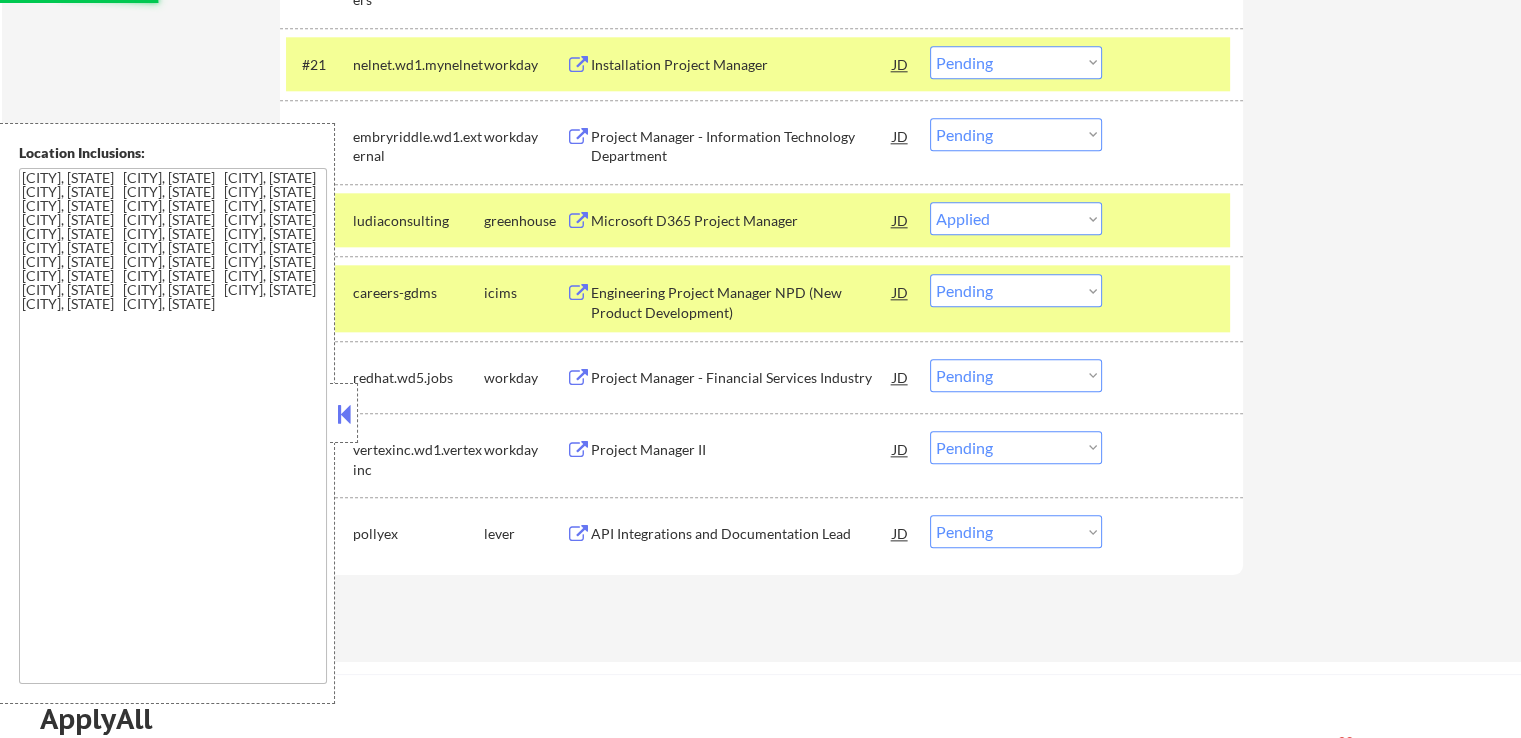 scroll, scrollTop: 2300, scrollLeft: 0, axis: vertical 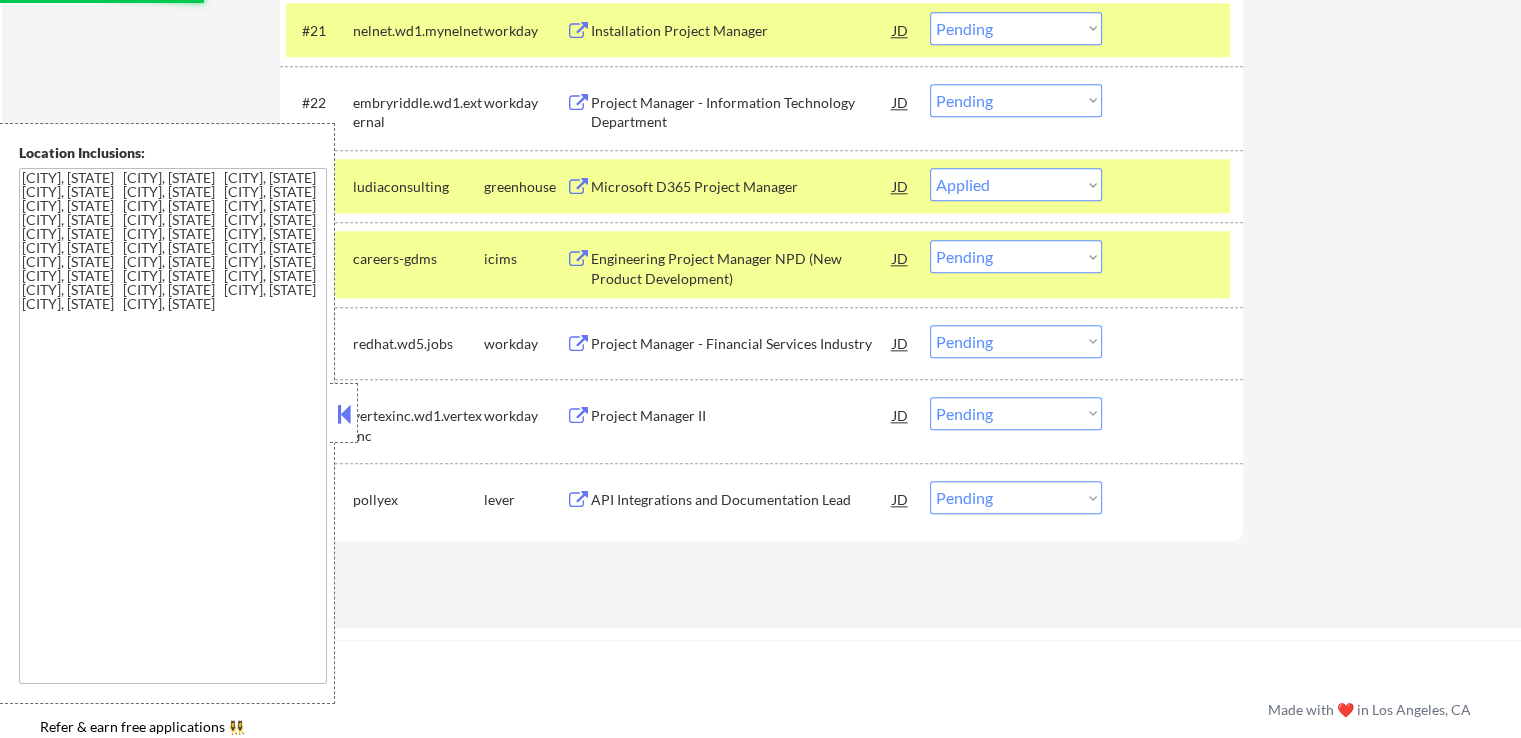 click on "API Integrations and Documentation Lead" at bounding box center (742, 500) 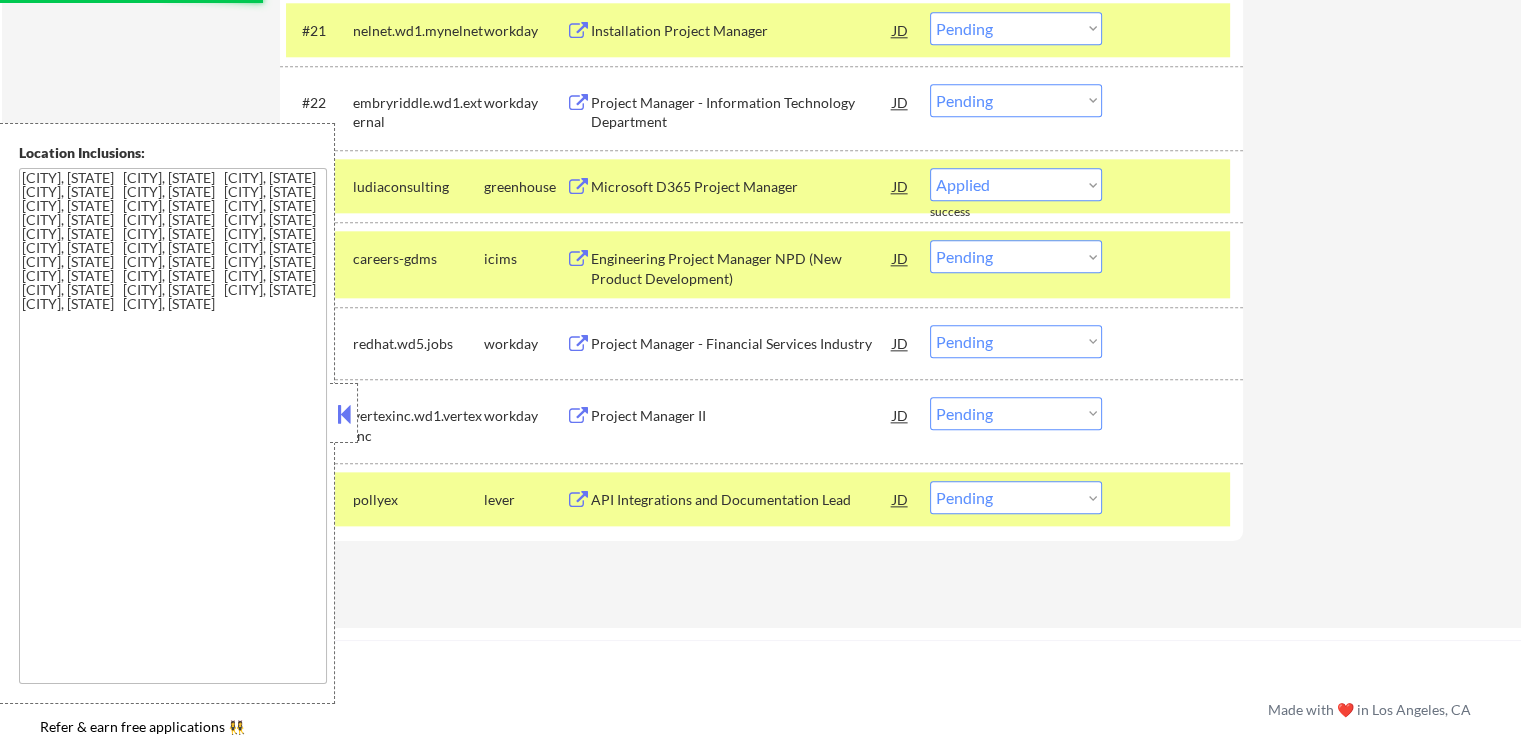 select on ""pending"" 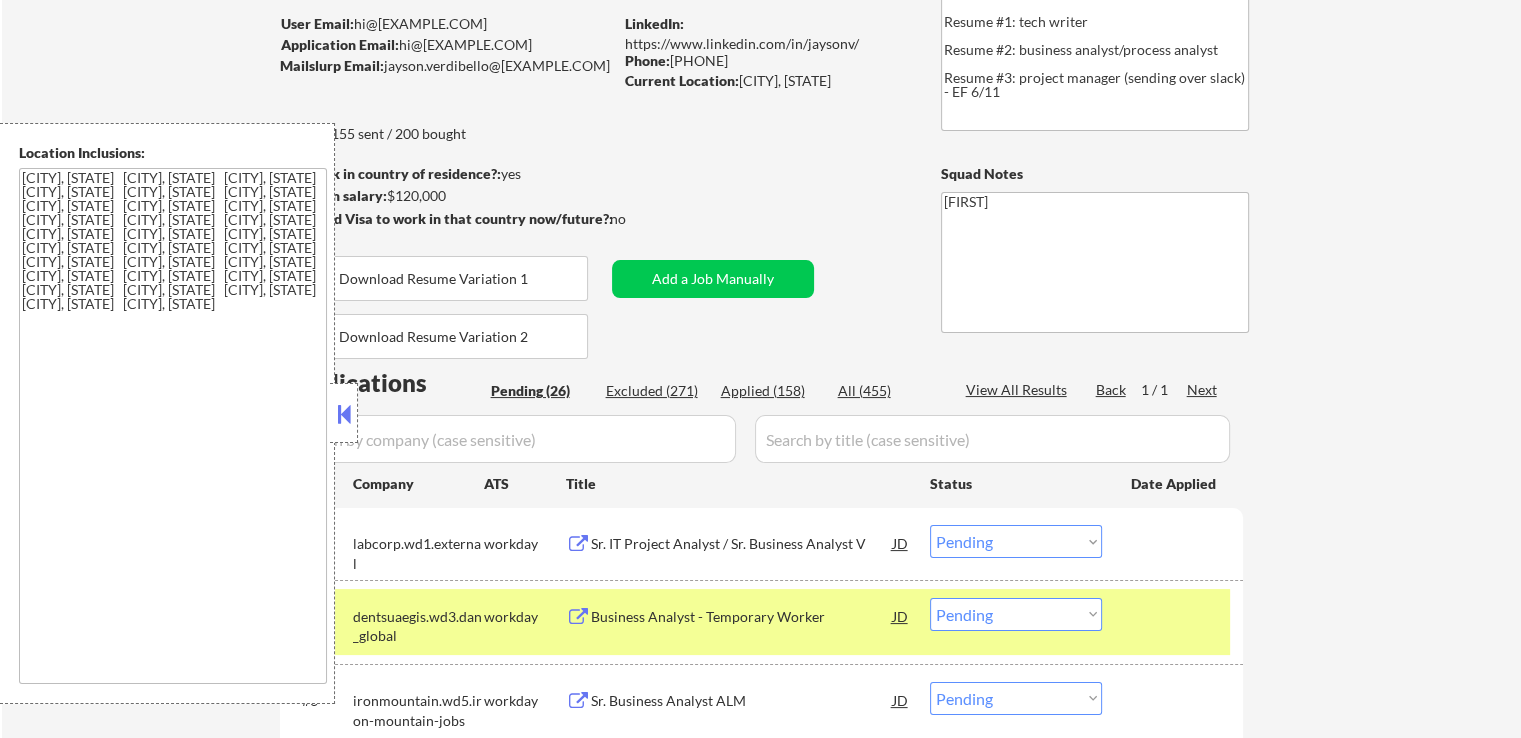 scroll, scrollTop: 300, scrollLeft: 0, axis: vertical 